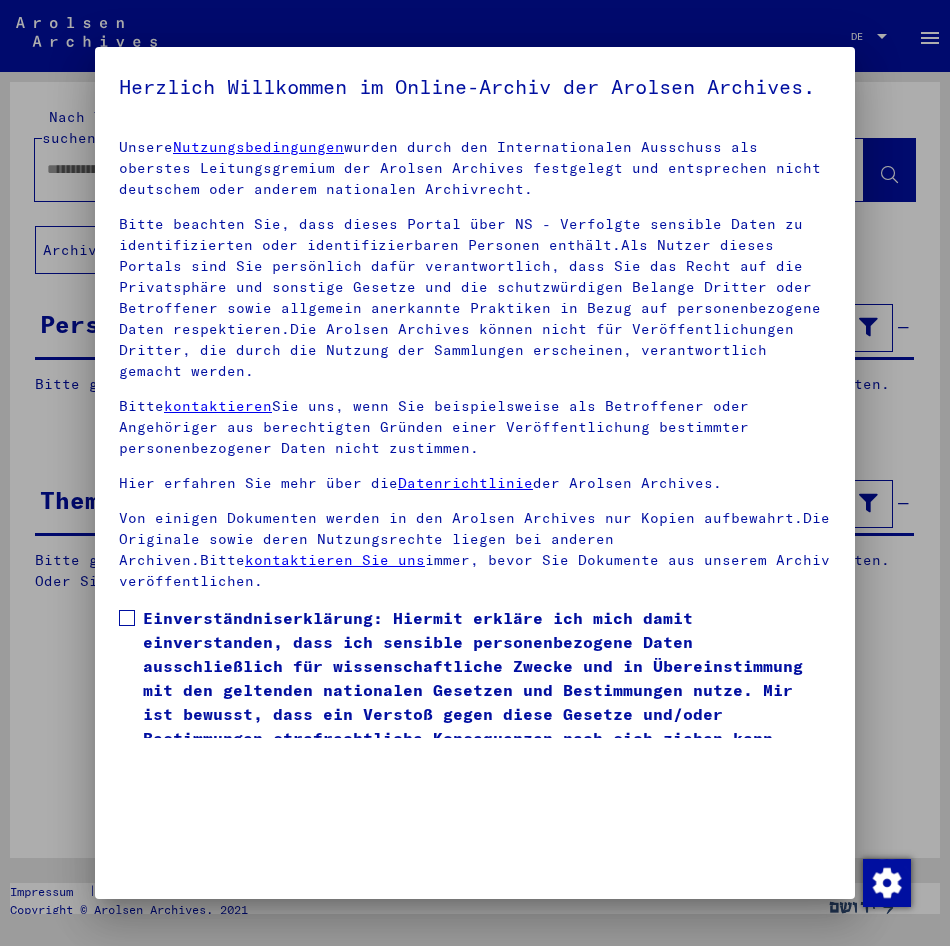 scroll, scrollTop: 0, scrollLeft: 0, axis: both 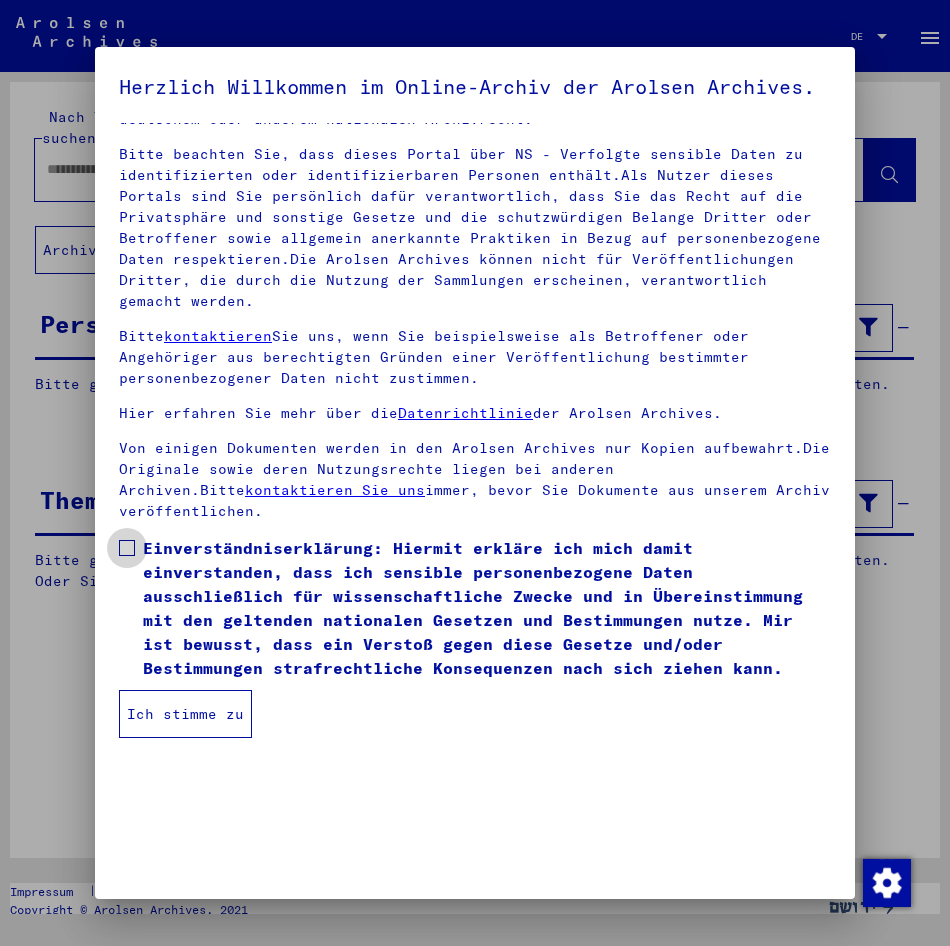 click on "Einverständniserklärung: Hiermit erkläre ich mich damit einverstanden, dass ich sensible personenbezogene Daten ausschließlich für wissenschaftliche Zwecke und in Übereinstimmung mit den geltenden nationalen Gesetzen und Bestimmungen nutze. Mir ist bewusst, dass ein Verstoß gegen diese Gesetze und/oder Bestimmungen strafrechtliche Konsequenzen nach sich ziehen kann." at bounding box center (487, 608) 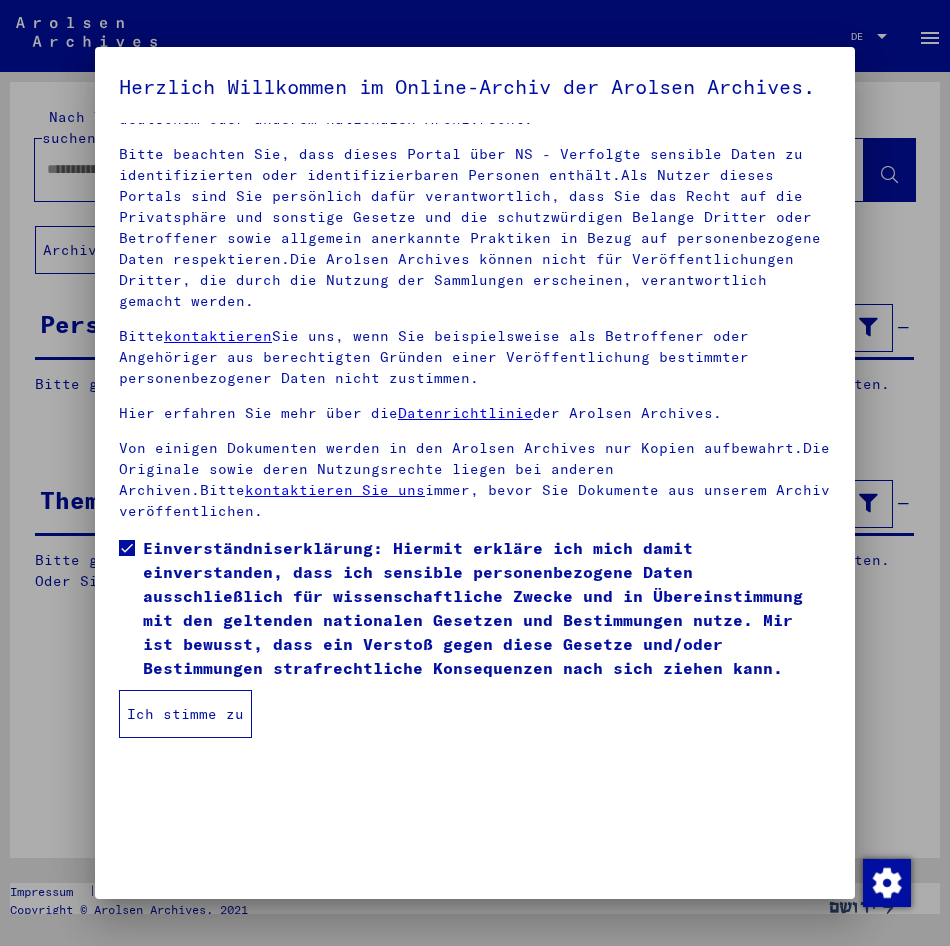 click on "Ich stimme zu" at bounding box center (185, 714) 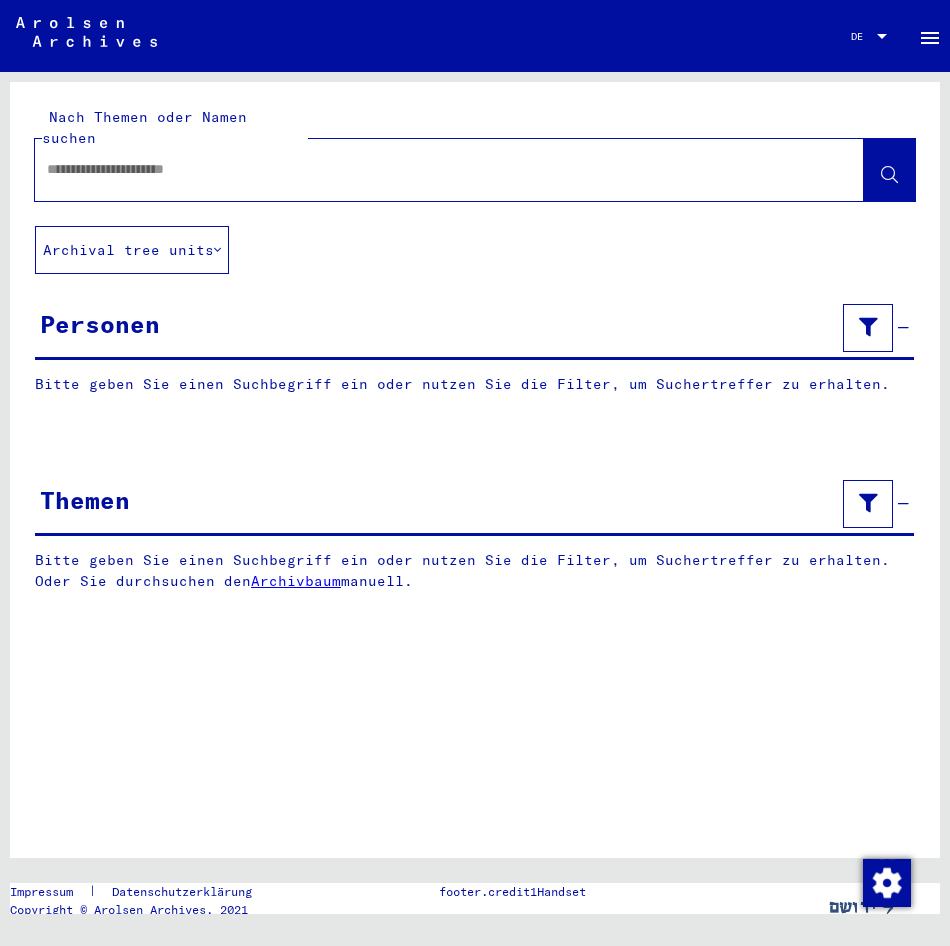 click at bounding box center (431, 169) 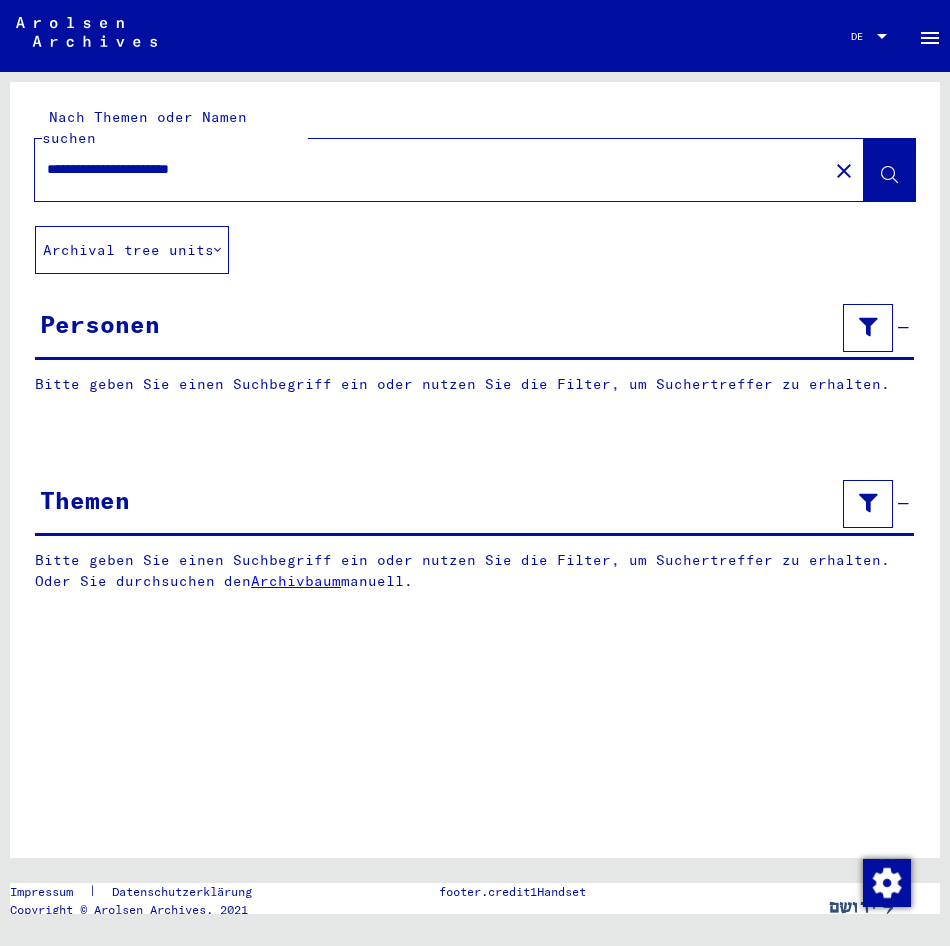 click on "**********" 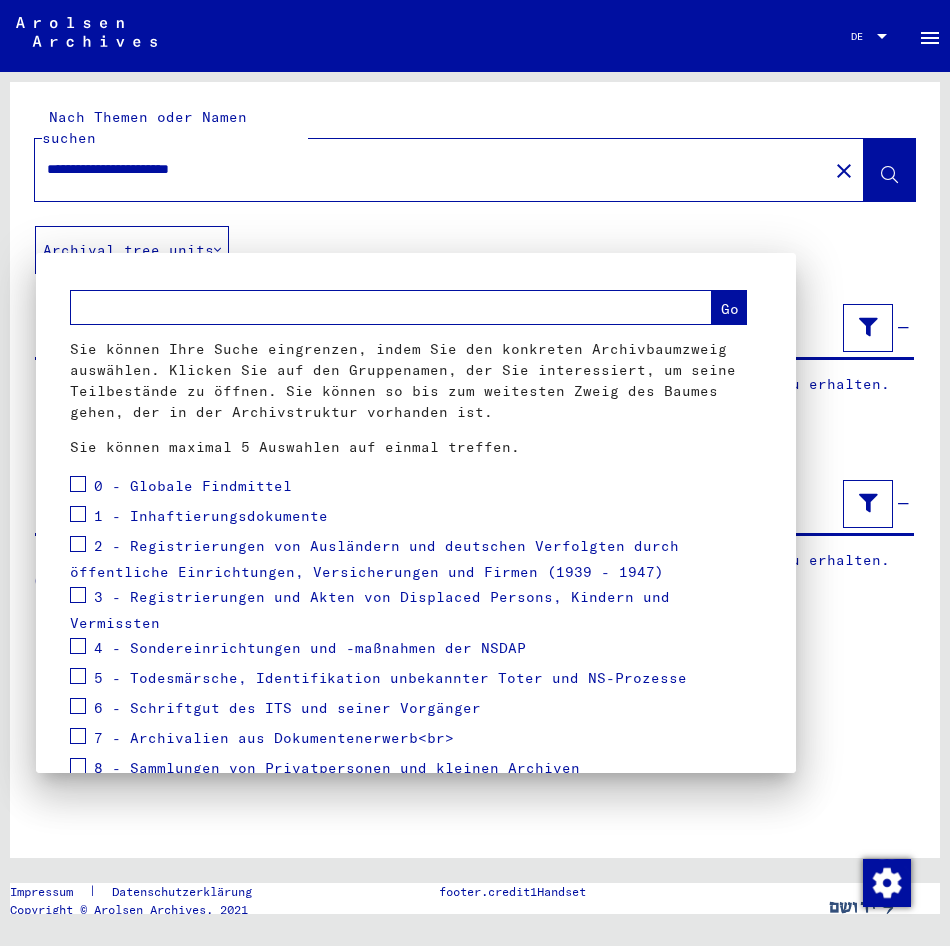 click at bounding box center [475, 473] 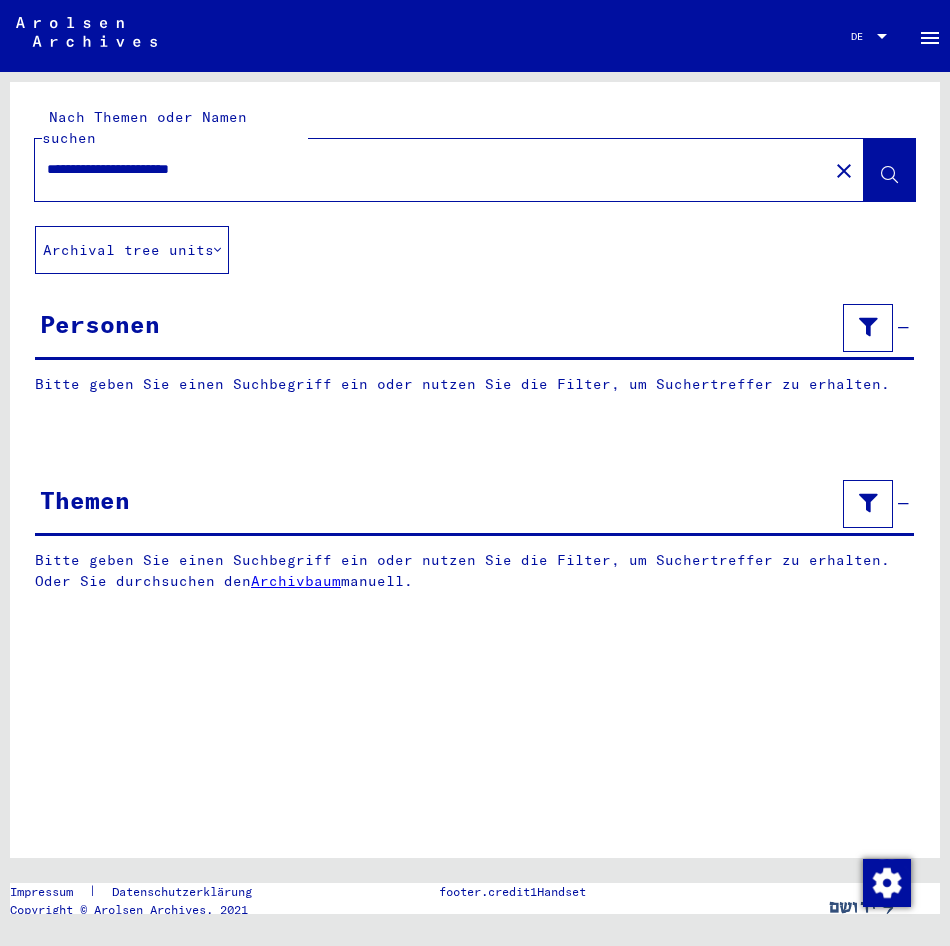 click 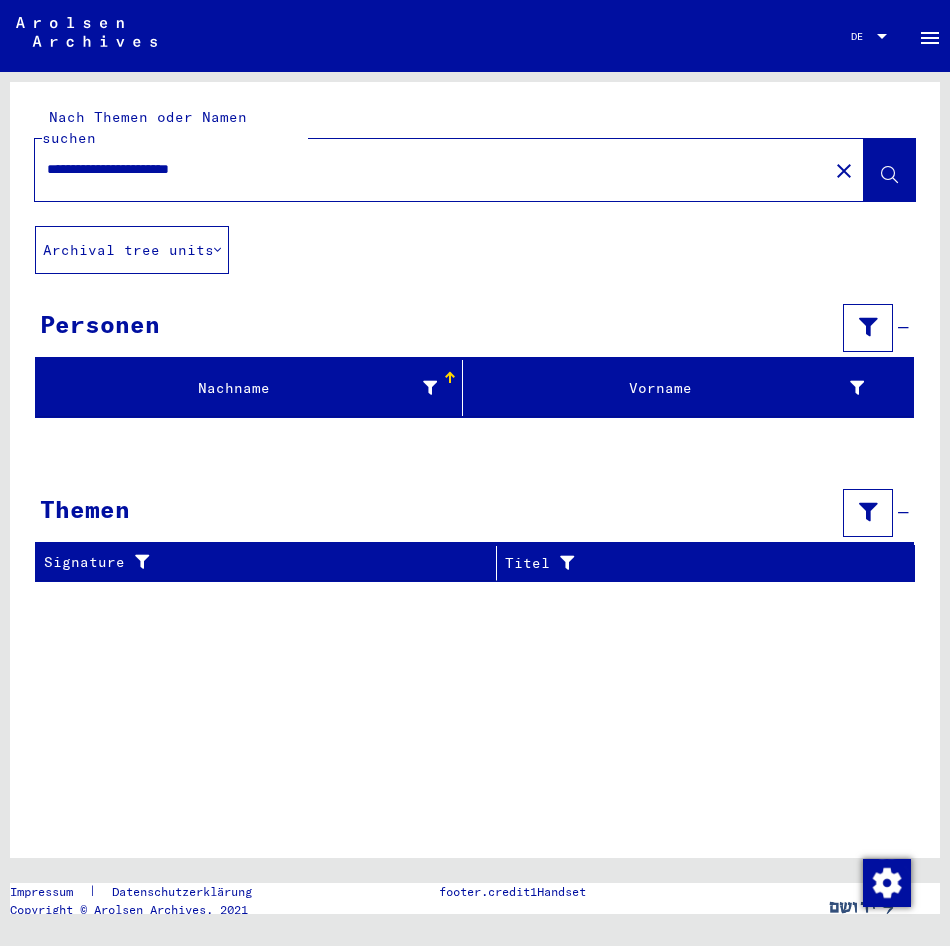click on "**********" at bounding box center (431, 169) 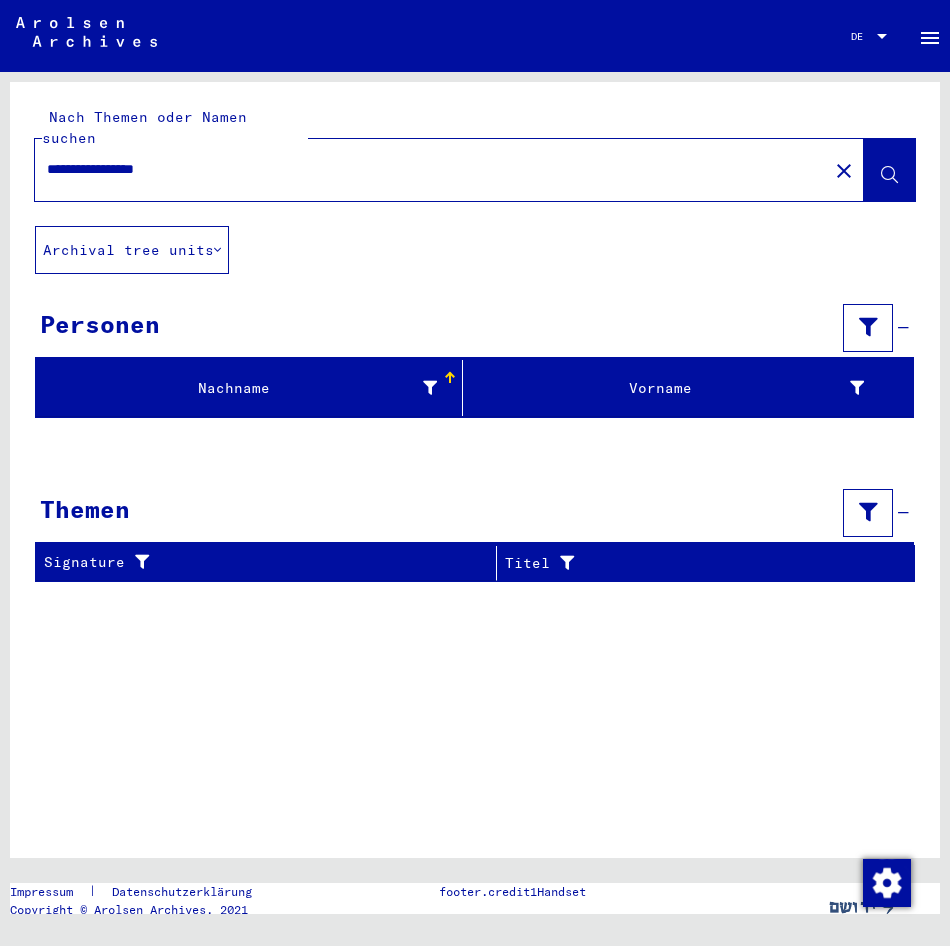 type on "**********" 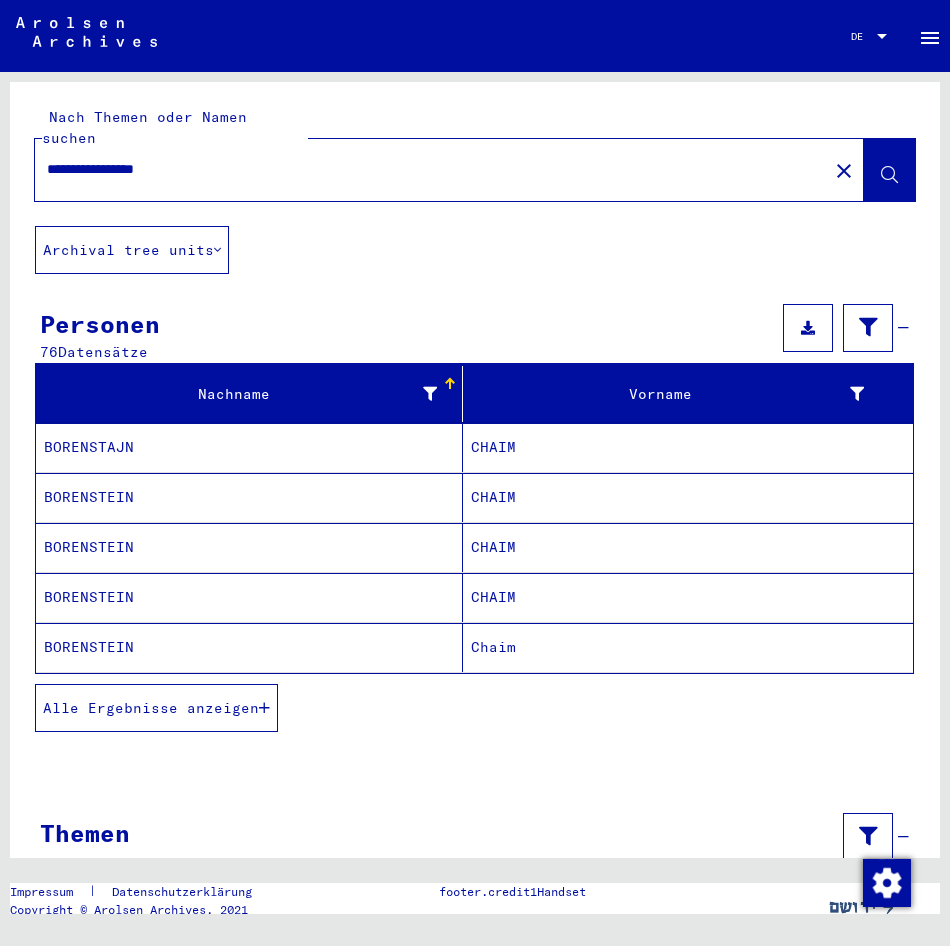 click on "BORENSTAJN" at bounding box center [249, 497] 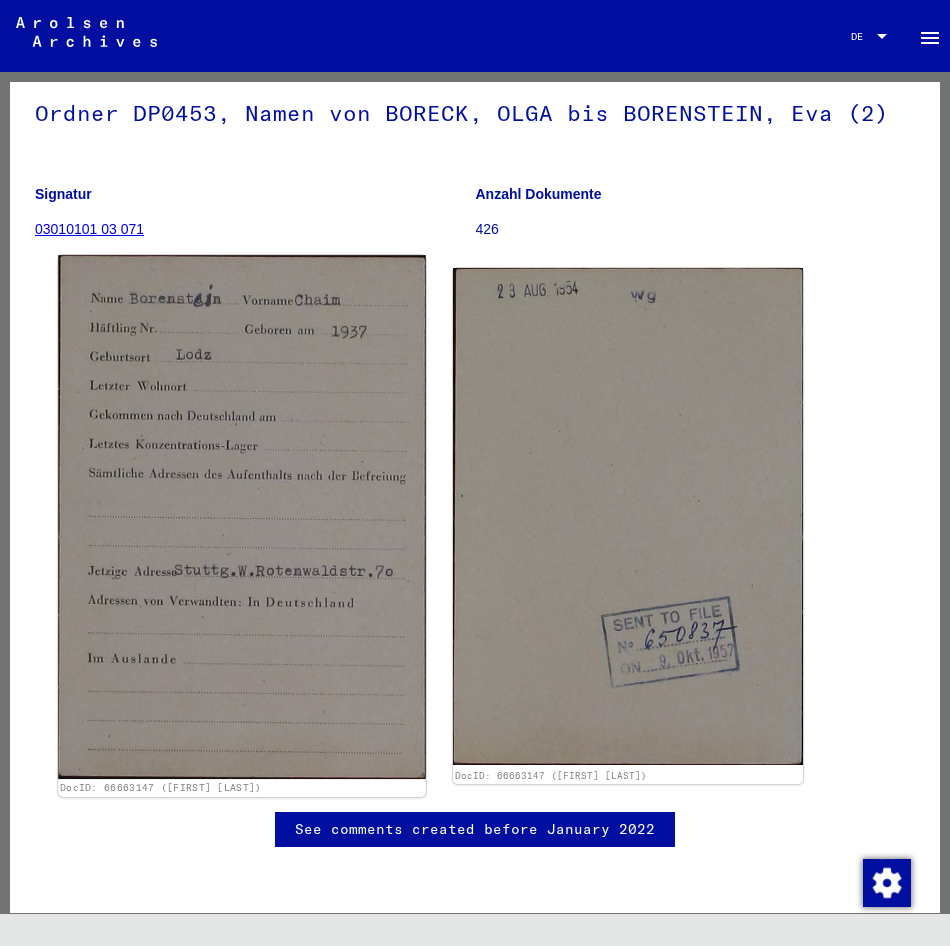 scroll, scrollTop: 169, scrollLeft: 0, axis: vertical 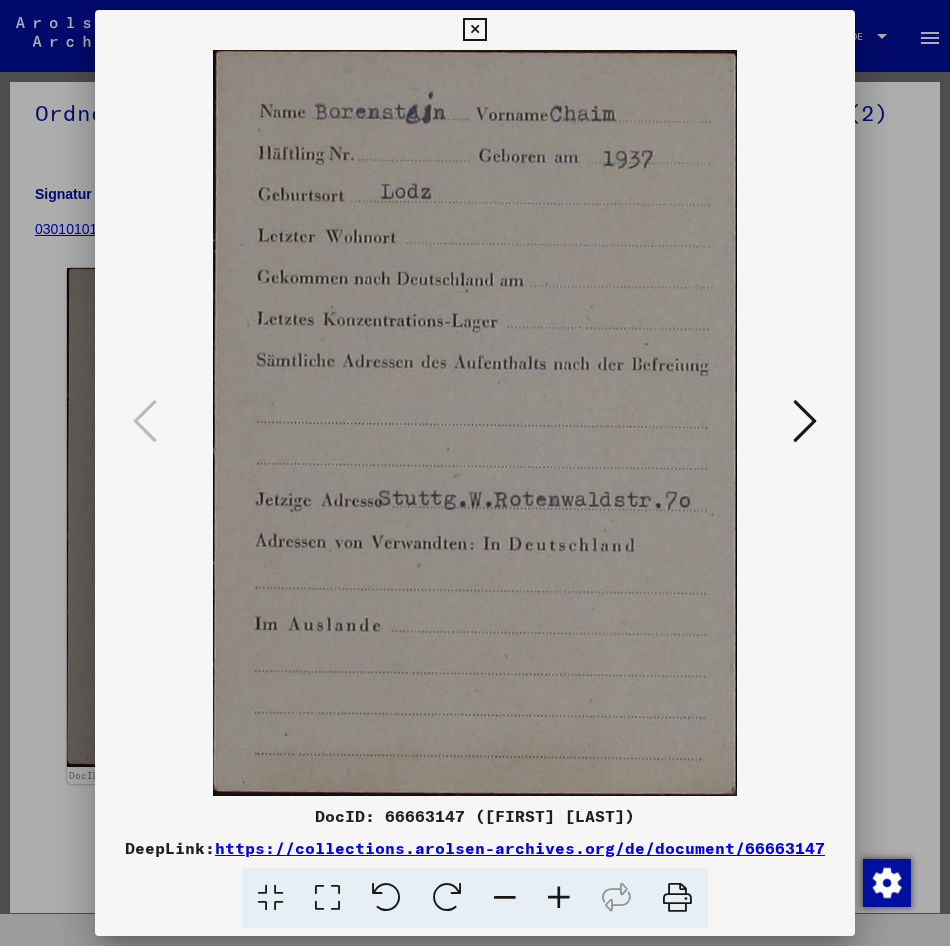 click at bounding box center [475, 473] 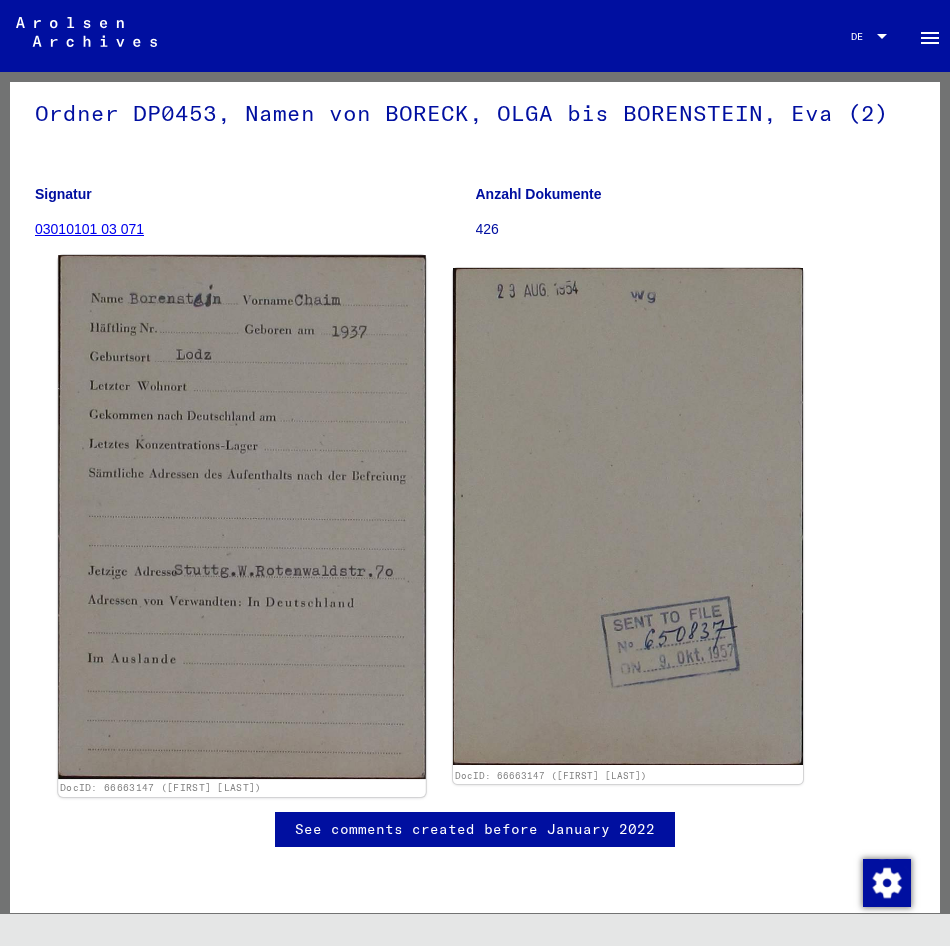 click 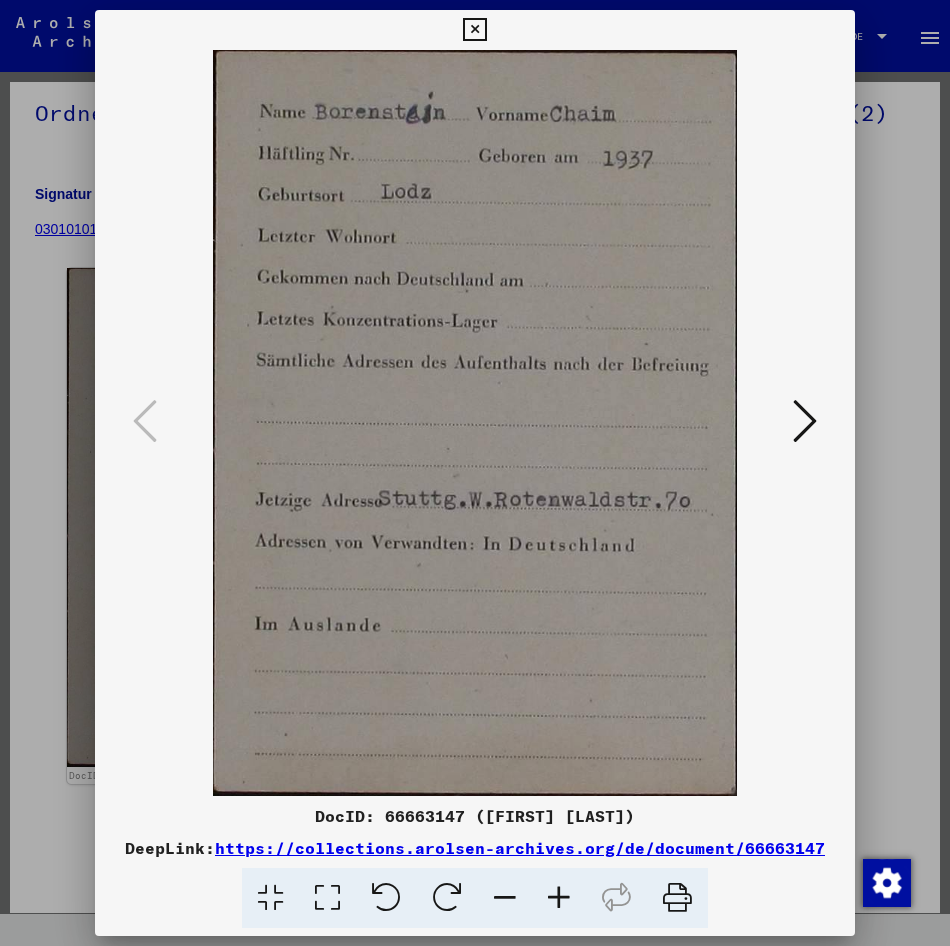 click at bounding box center [475, 473] 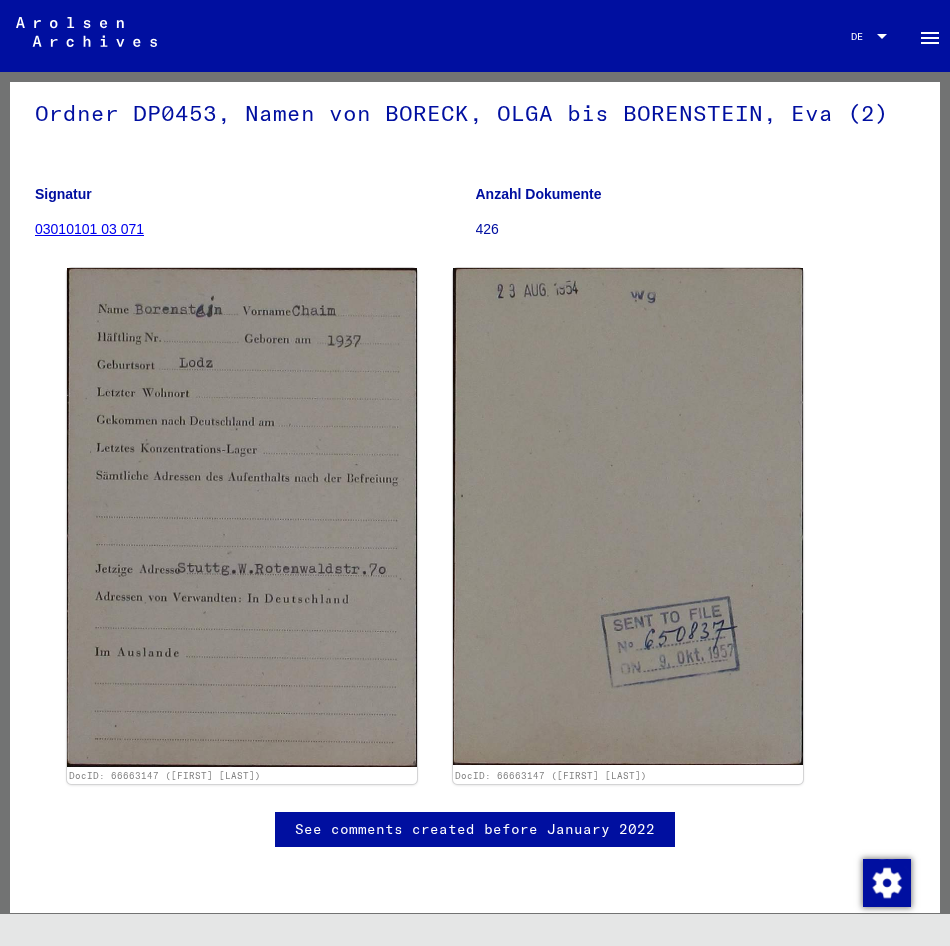 scroll, scrollTop: 0, scrollLeft: 0, axis: both 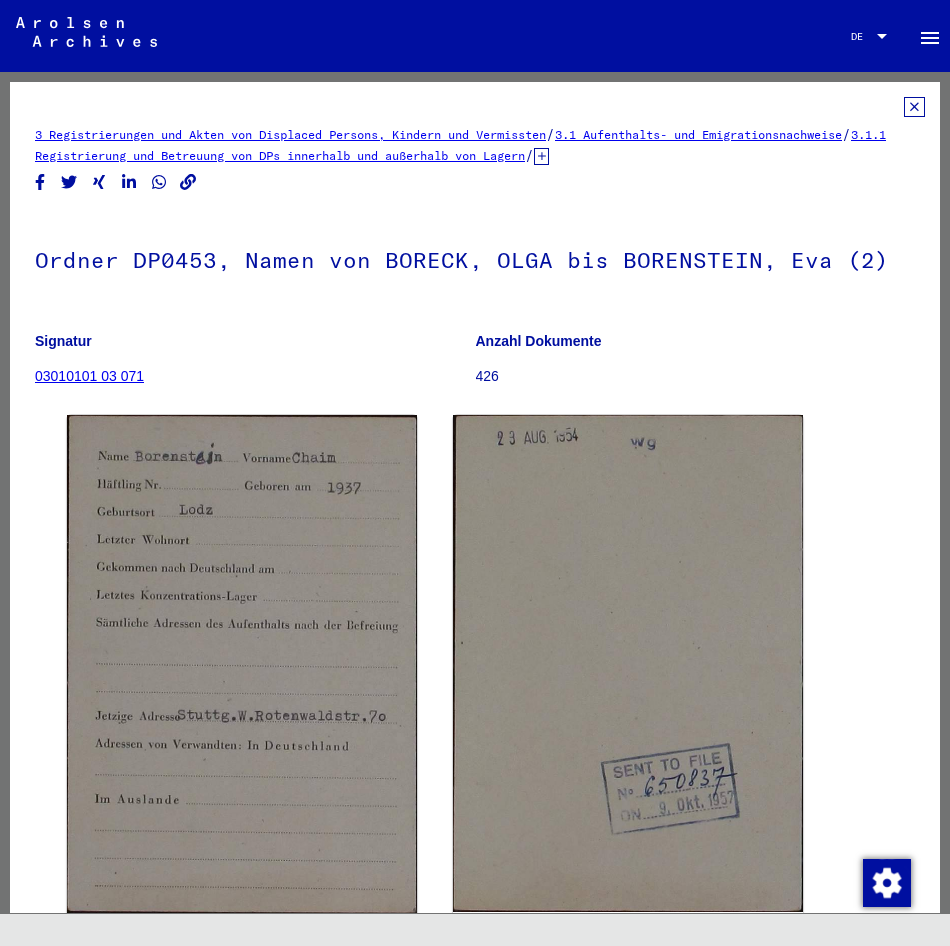 click 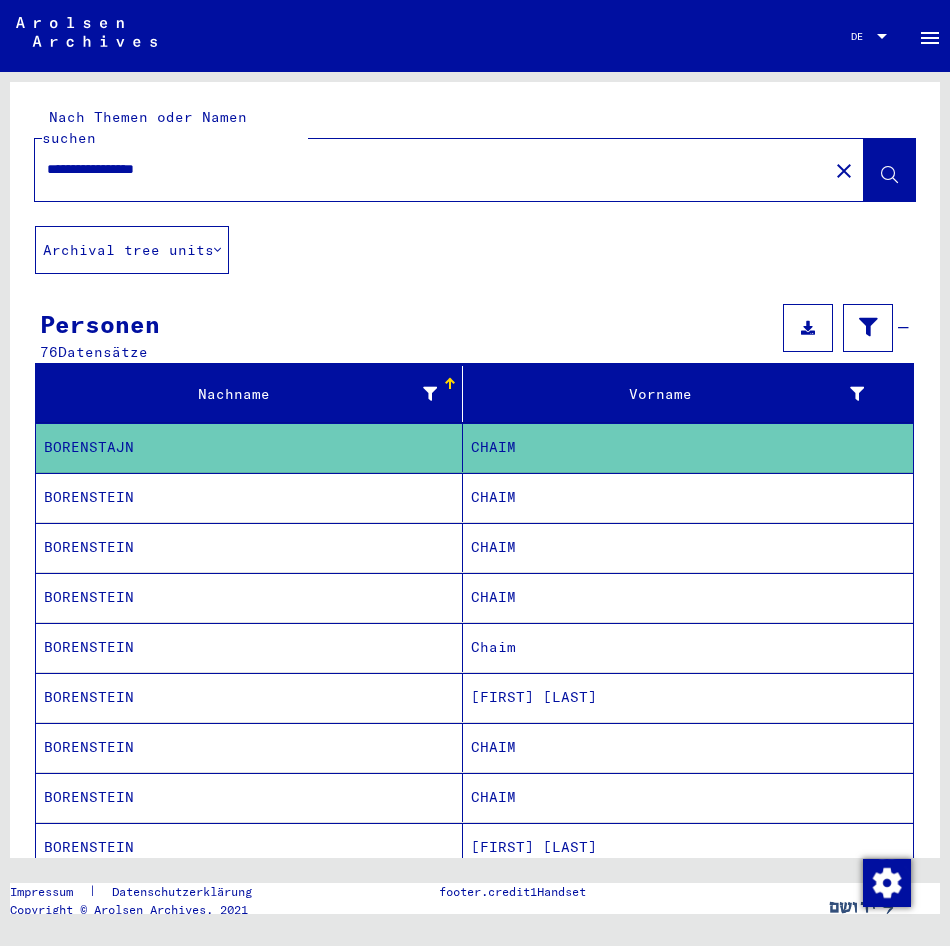 click on "BORENSTEIN" at bounding box center (249, 547) 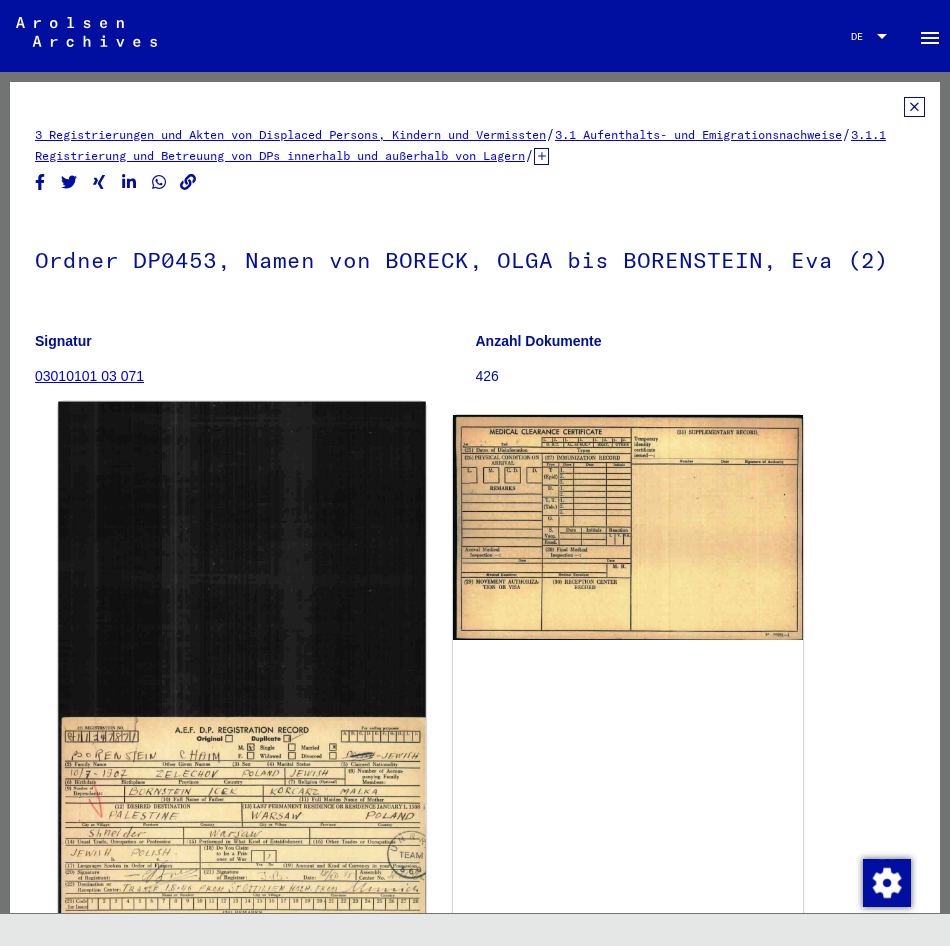 click 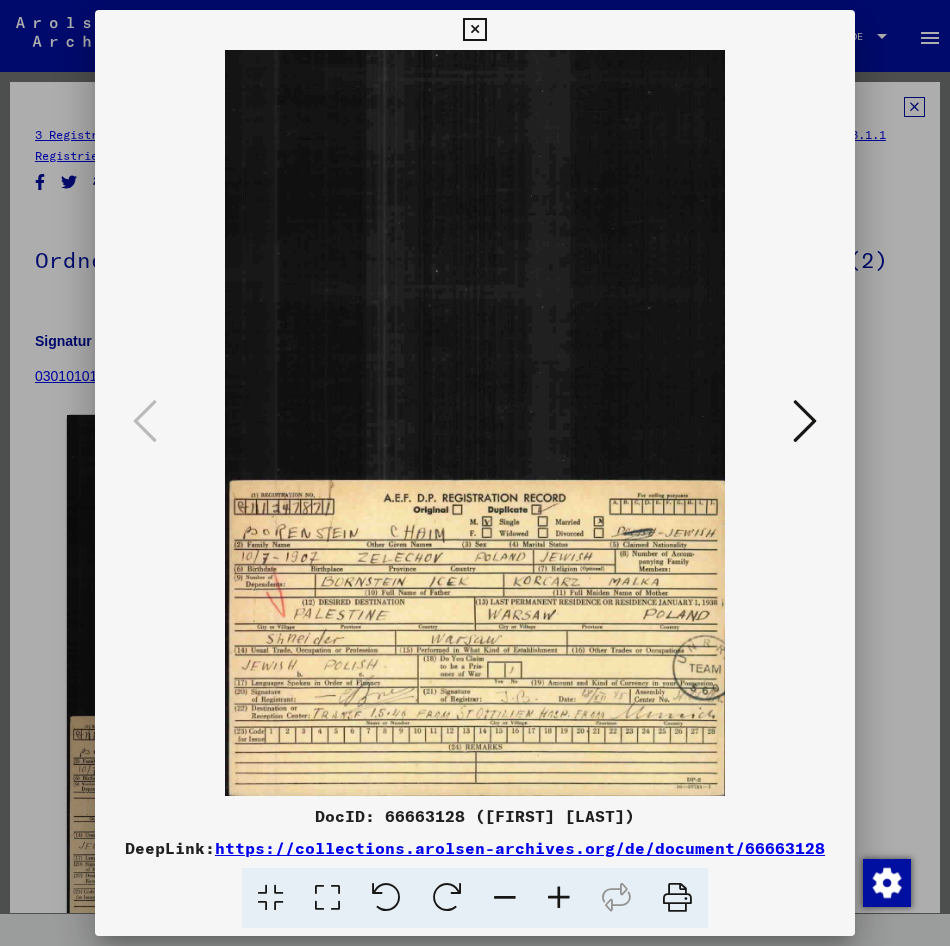 click at bounding box center [475, 423] 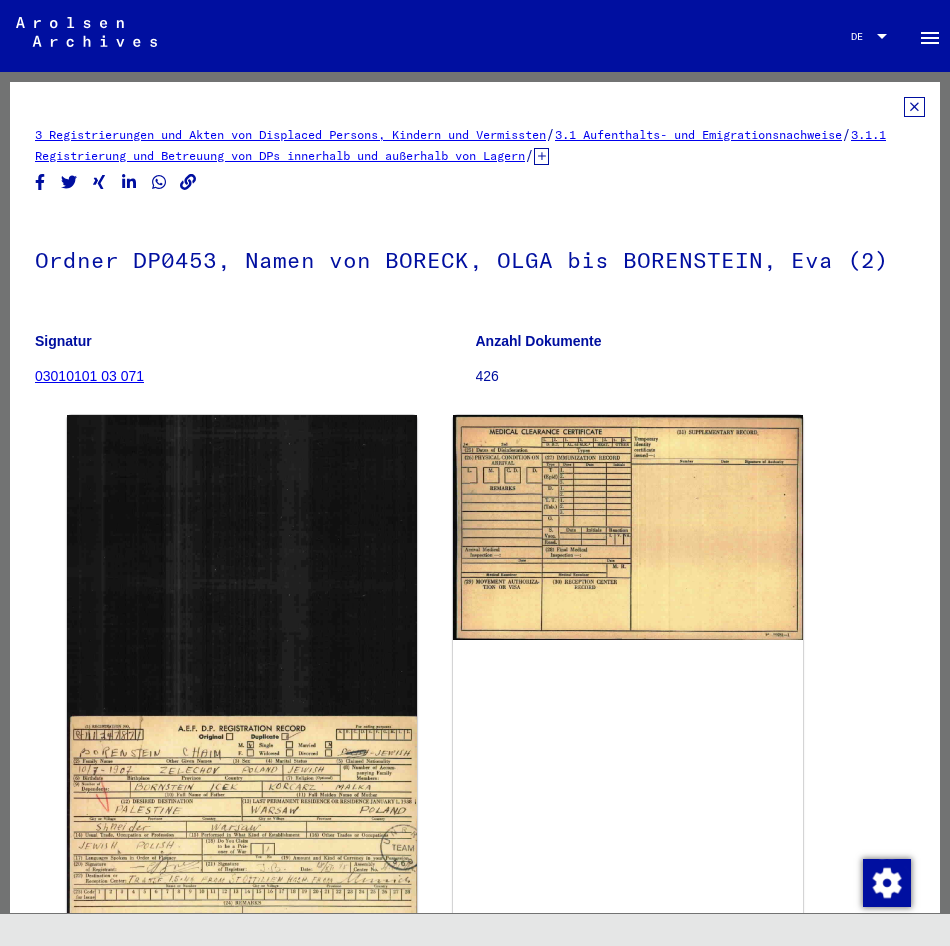 click 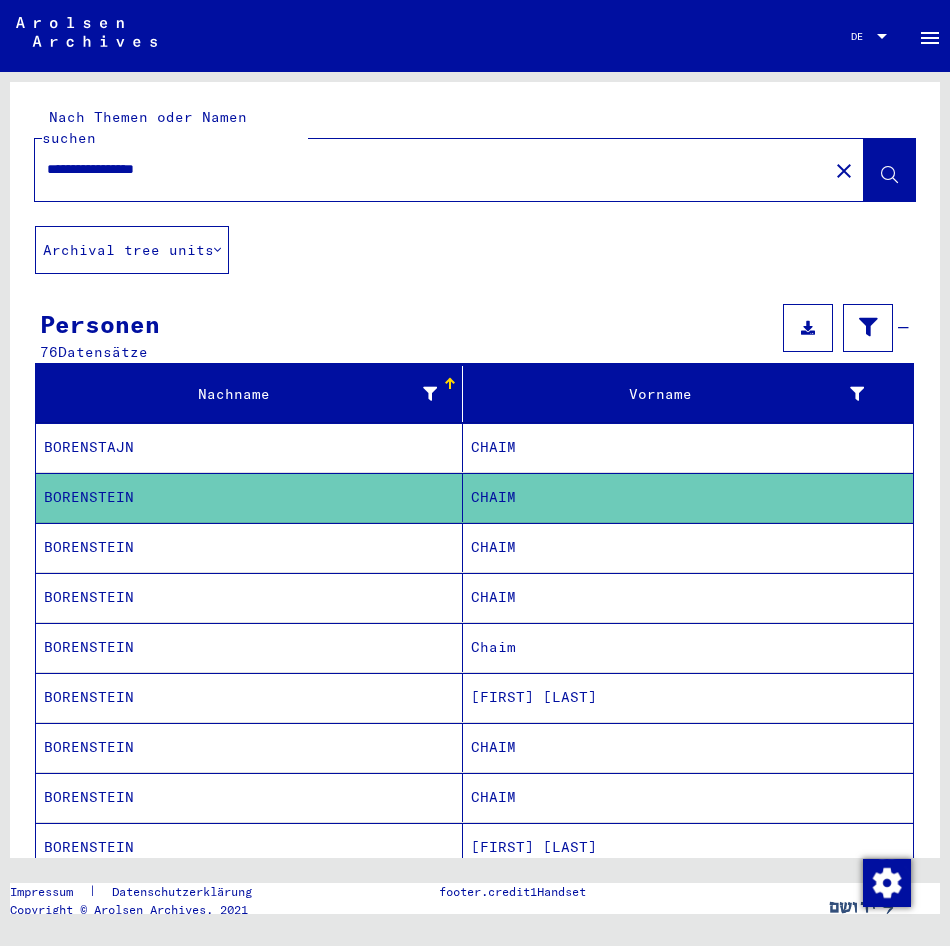 click on "CHAIM" at bounding box center (688, 597) 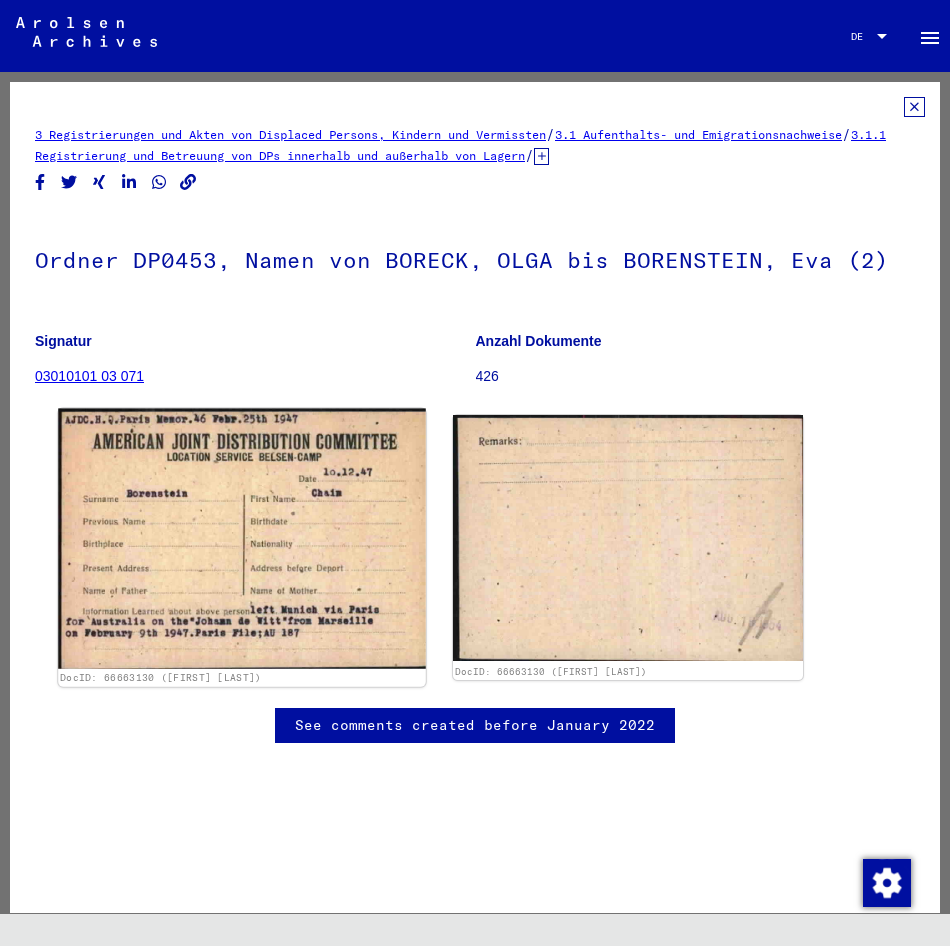 scroll, scrollTop: 0, scrollLeft: 0, axis: both 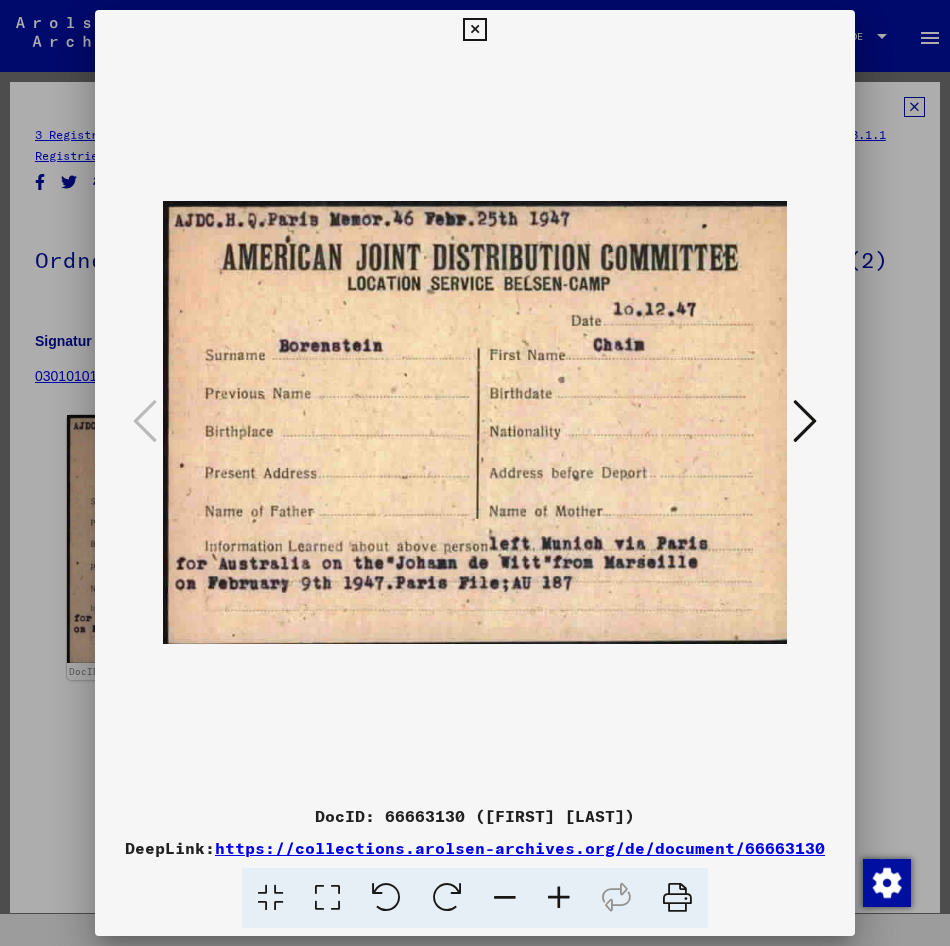 click at bounding box center (475, 473) 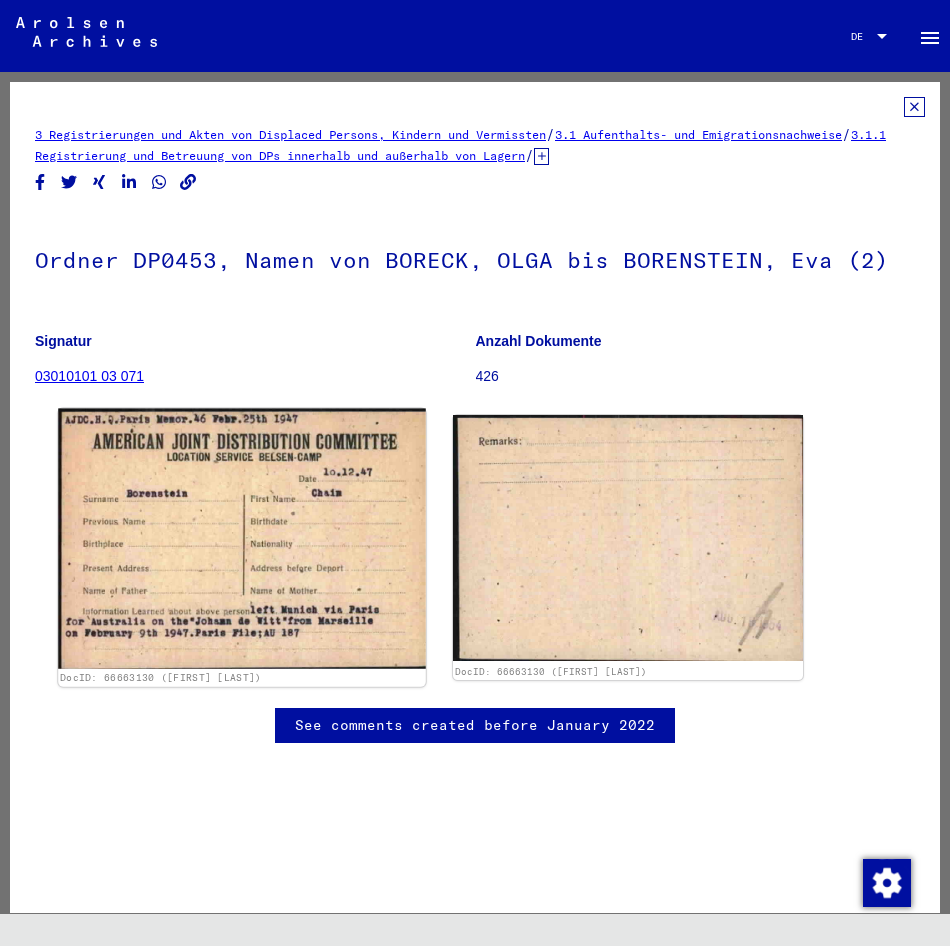 click 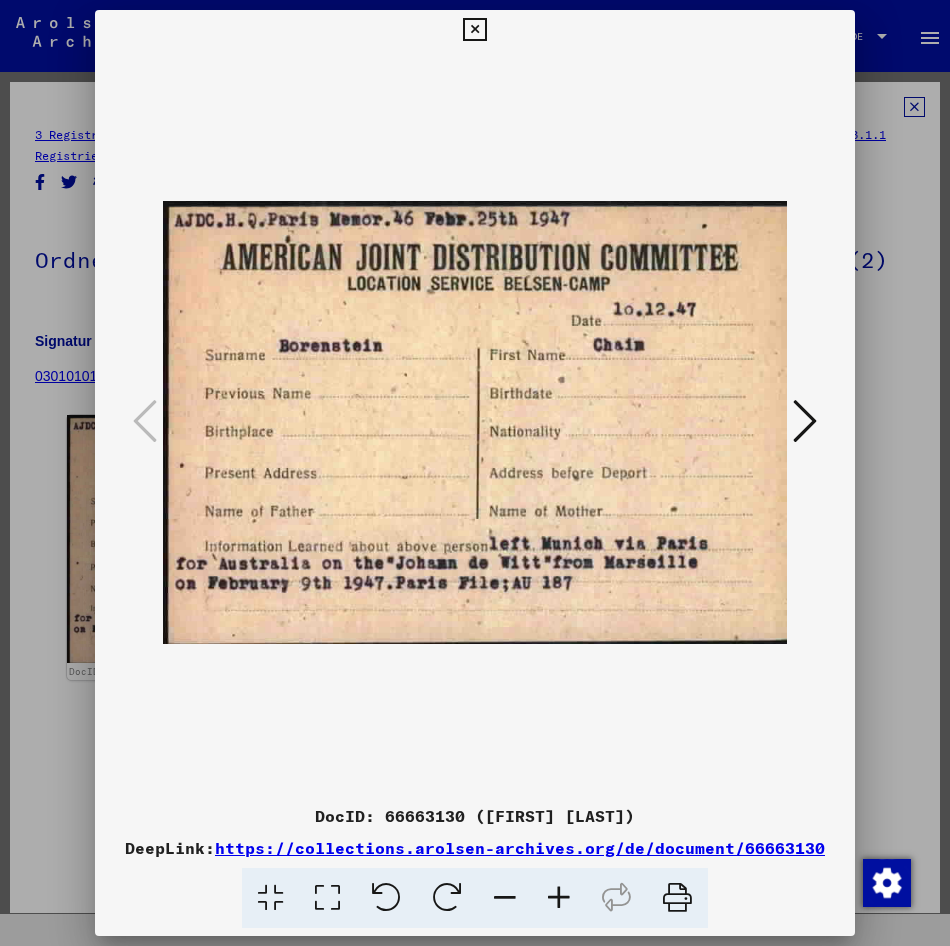 click at bounding box center (475, 473) 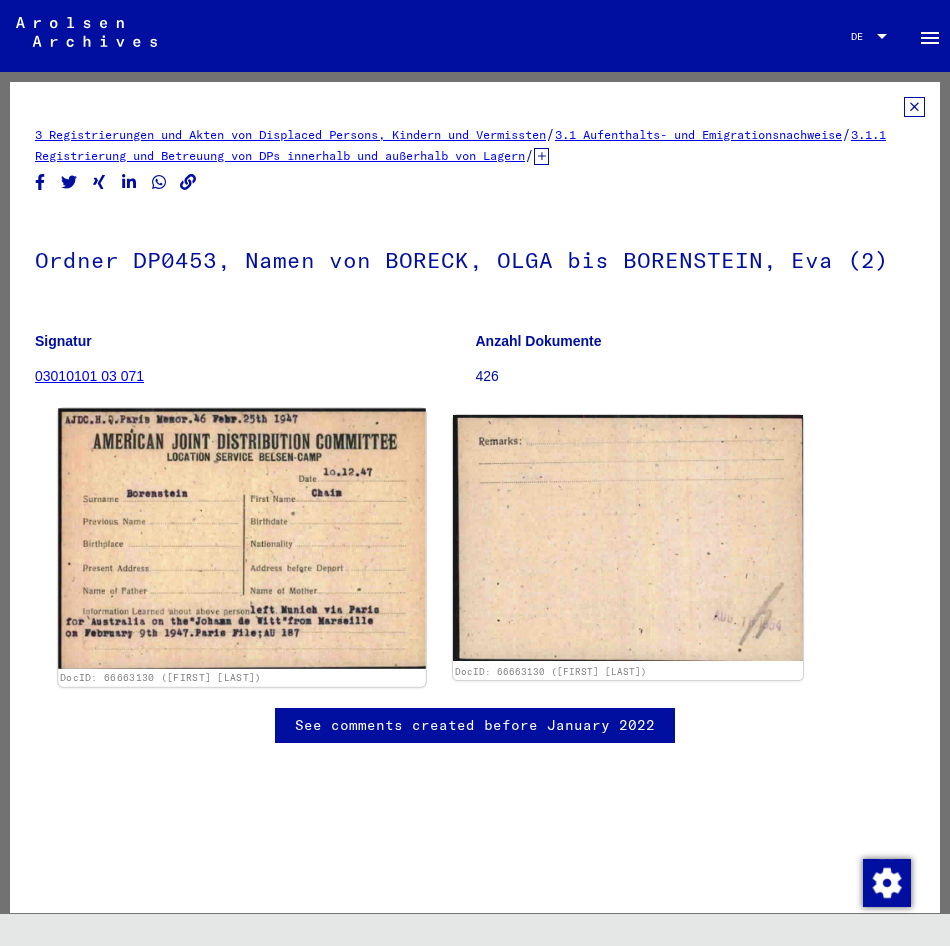 click 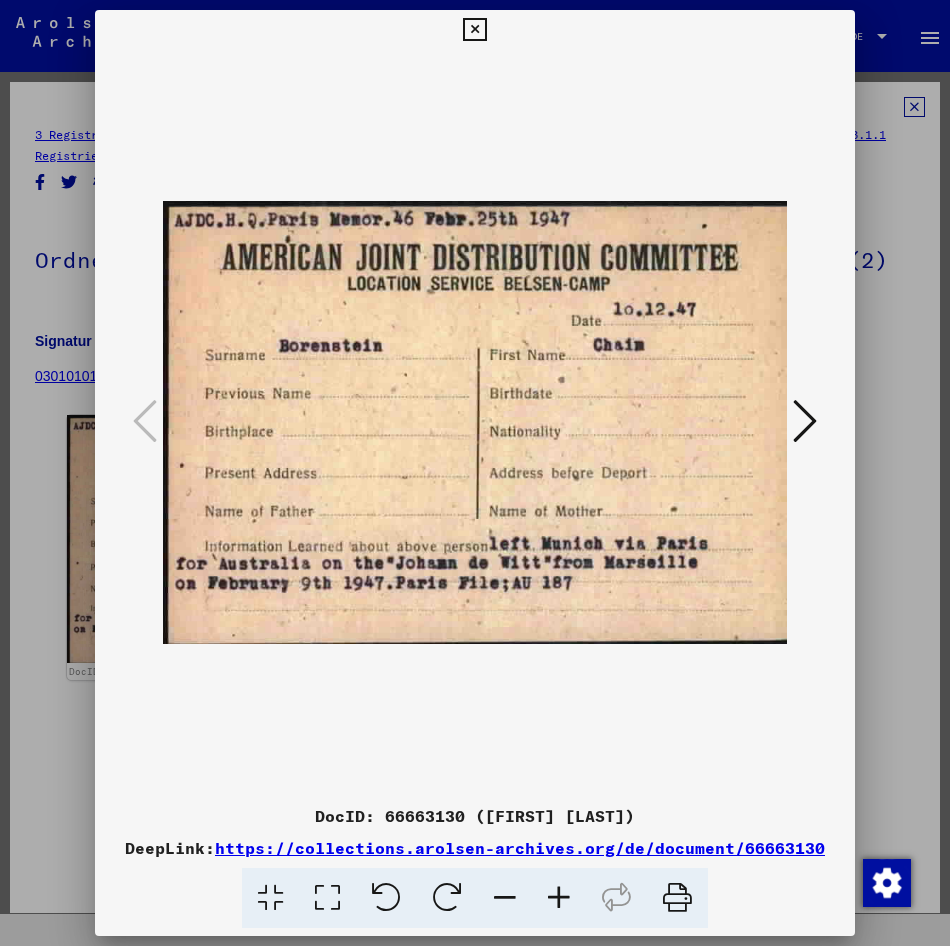 click at bounding box center [475, 473] 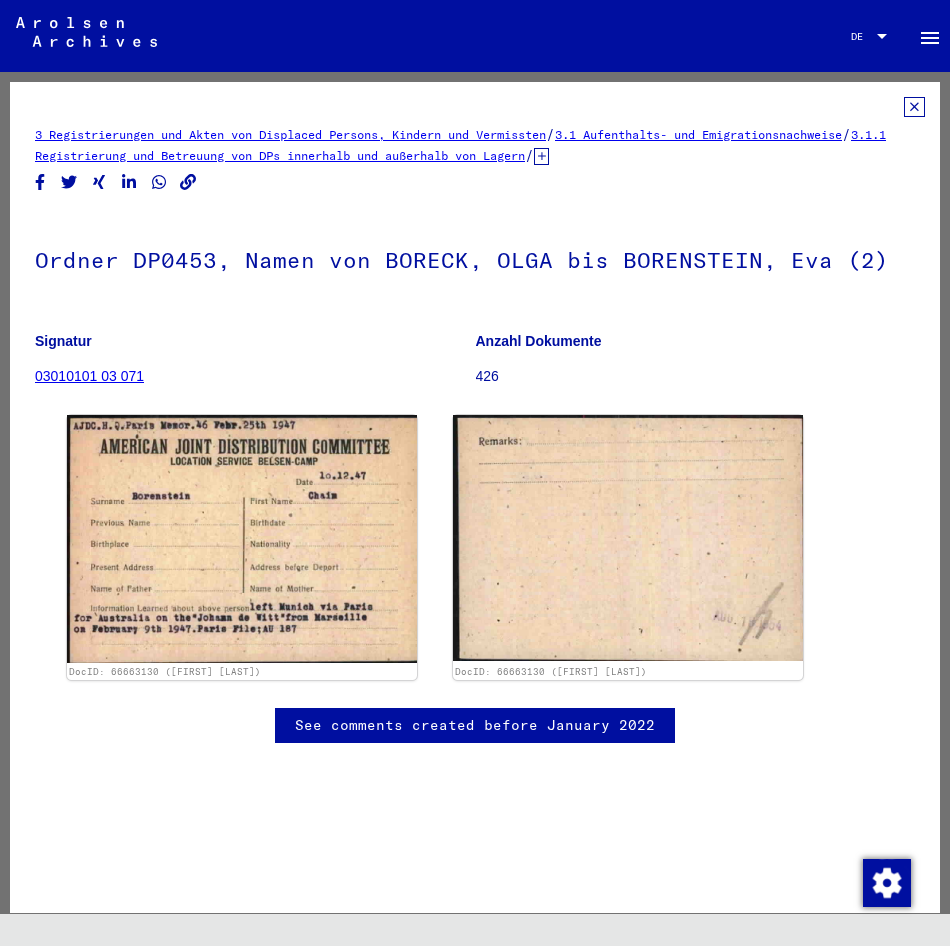 click 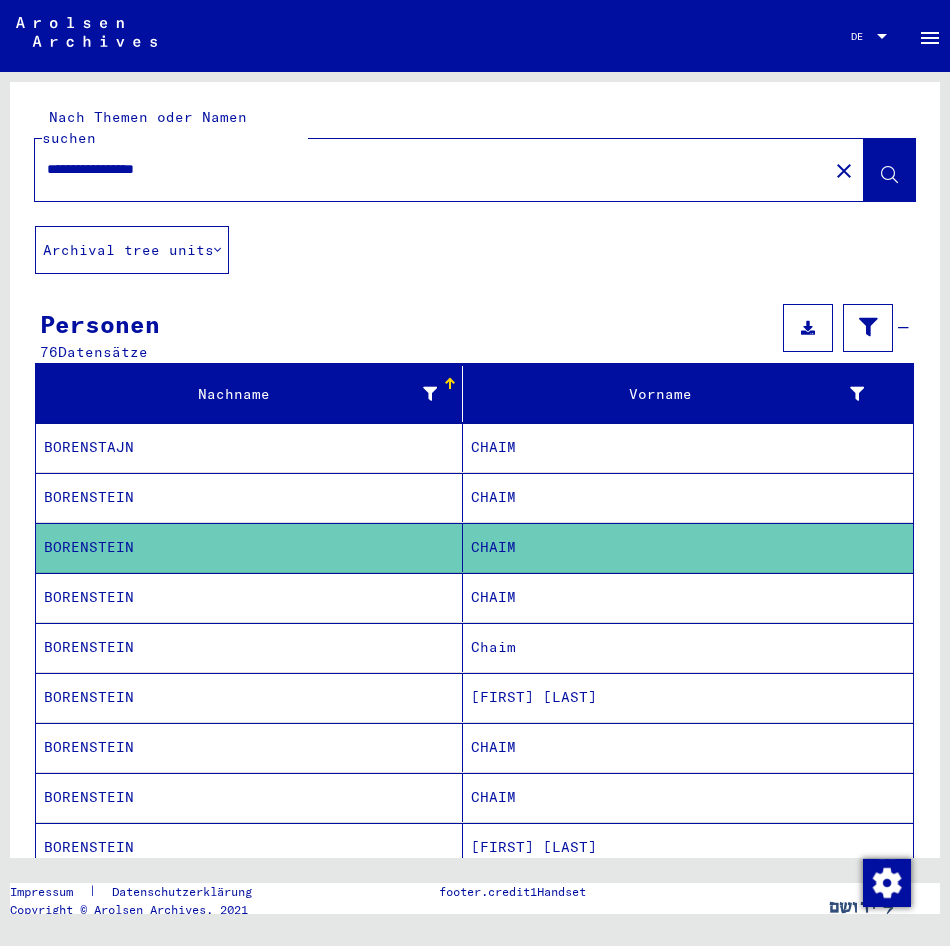 click on "BORENSTEIN" at bounding box center [249, 647] 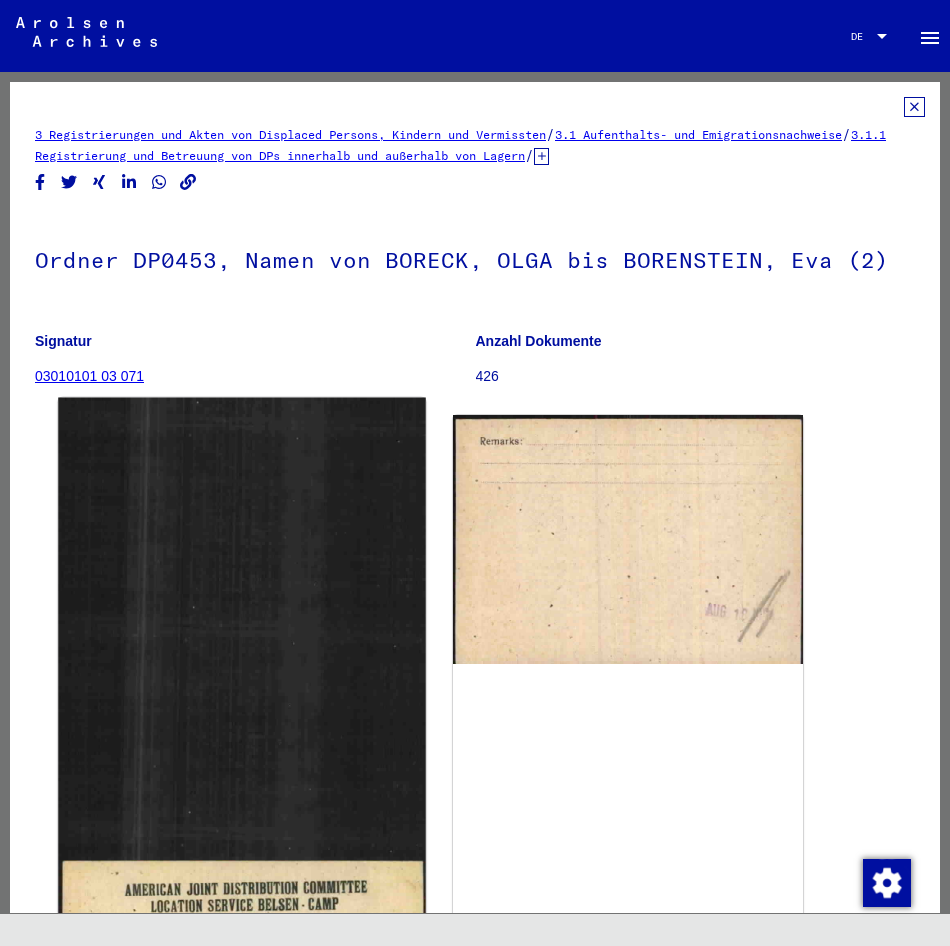 scroll, scrollTop: 0, scrollLeft: 0, axis: both 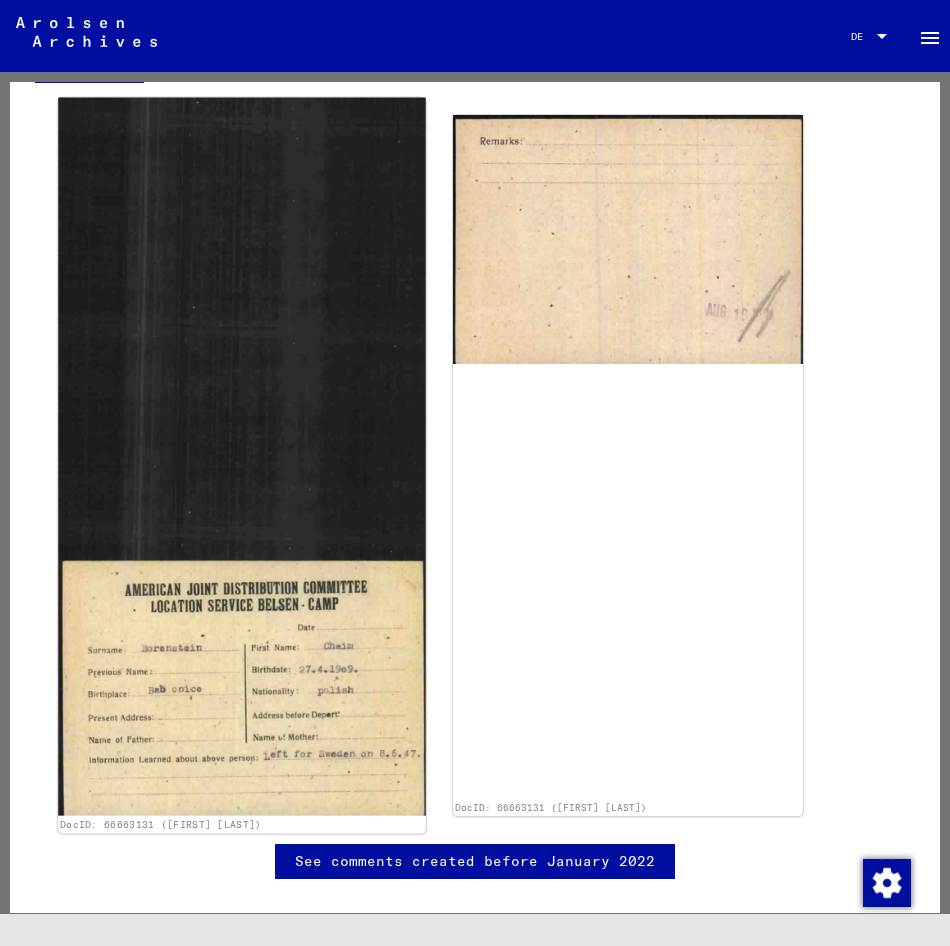 click 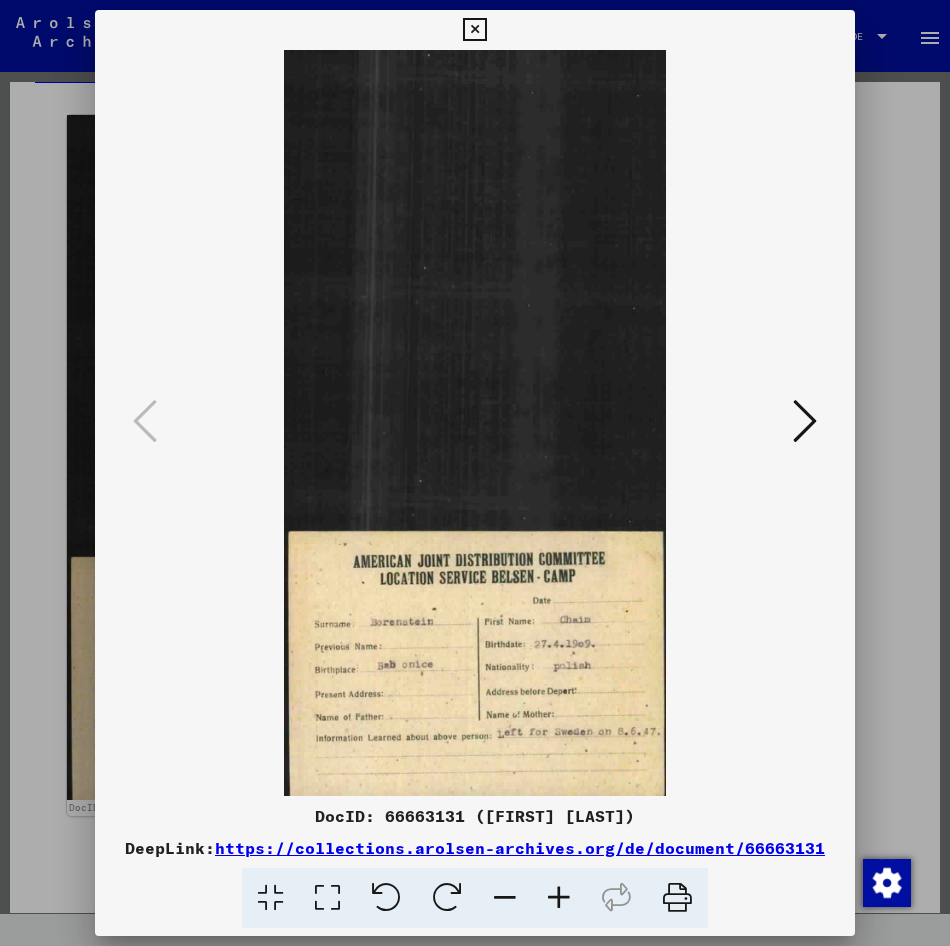 drag, startPoint x: 910, startPoint y: 671, endPoint x: 891, endPoint y: 444, distance: 227.79376 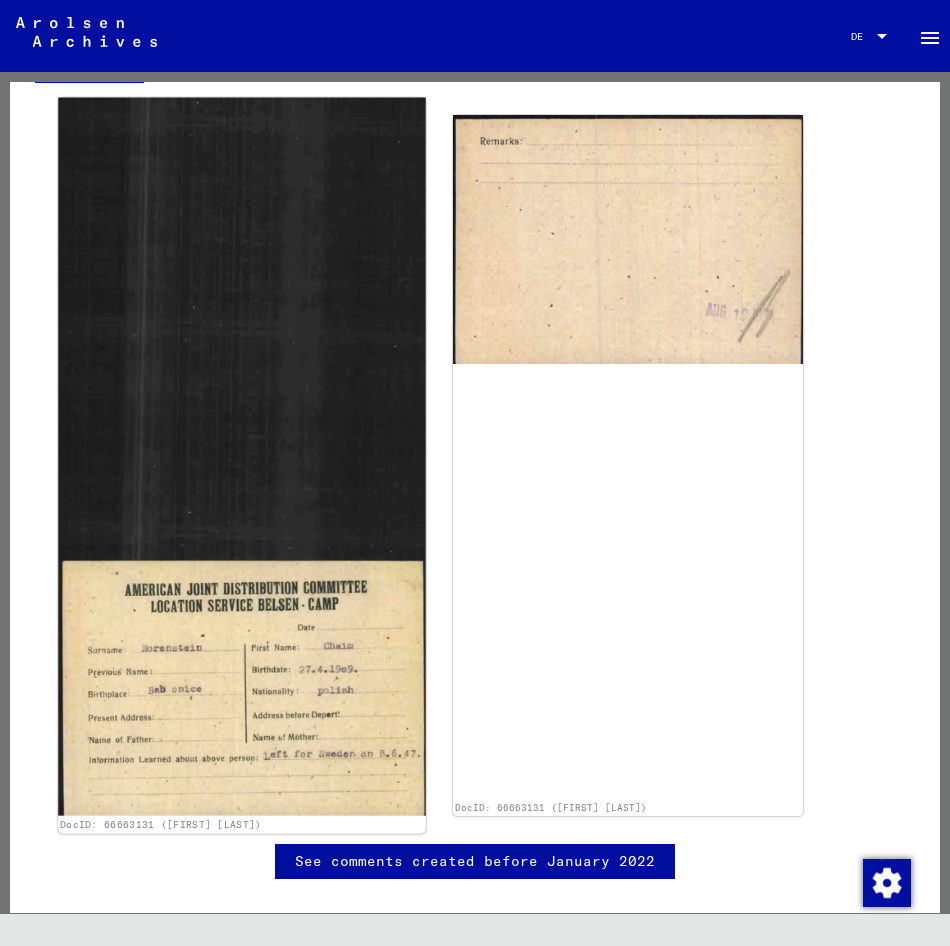 click 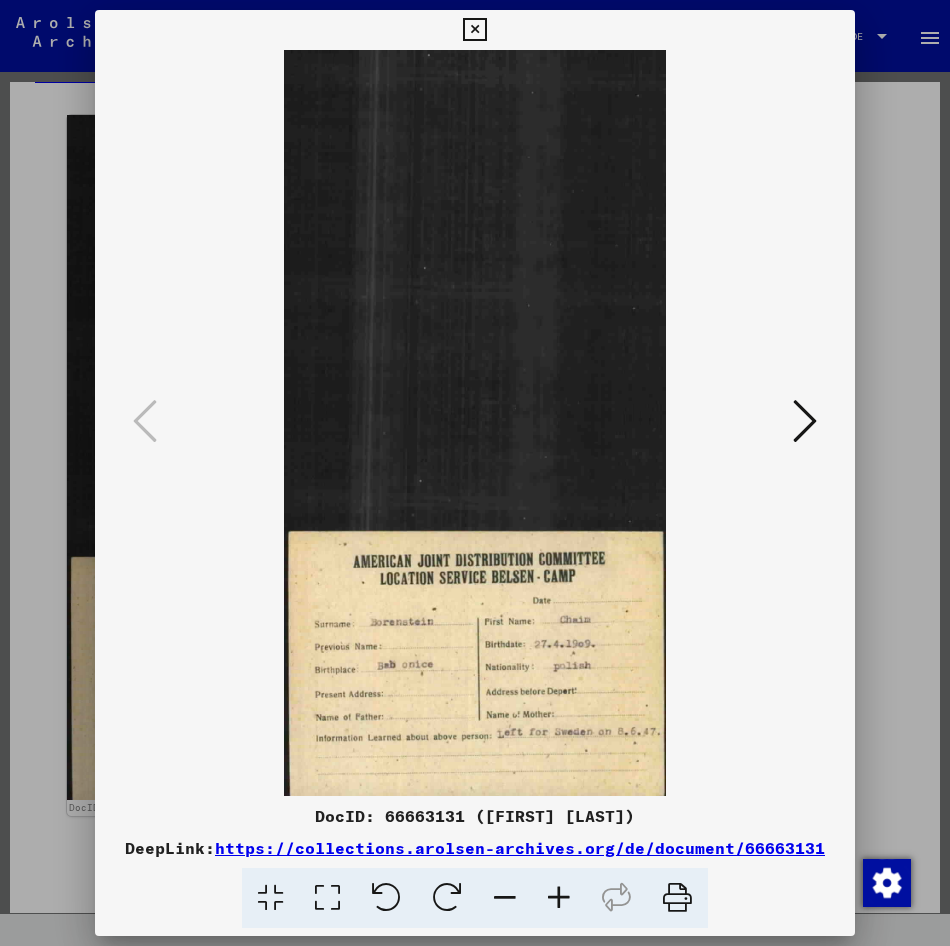 click at bounding box center [475, 473] 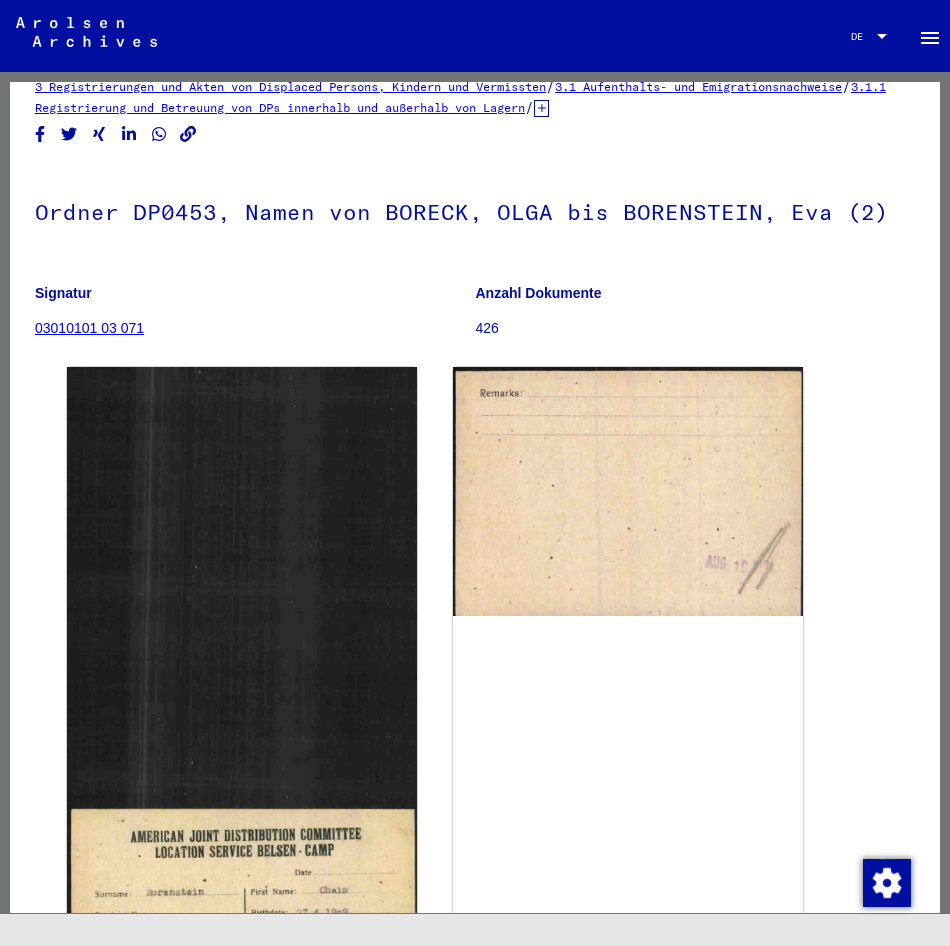 scroll, scrollTop: 0, scrollLeft: 0, axis: both 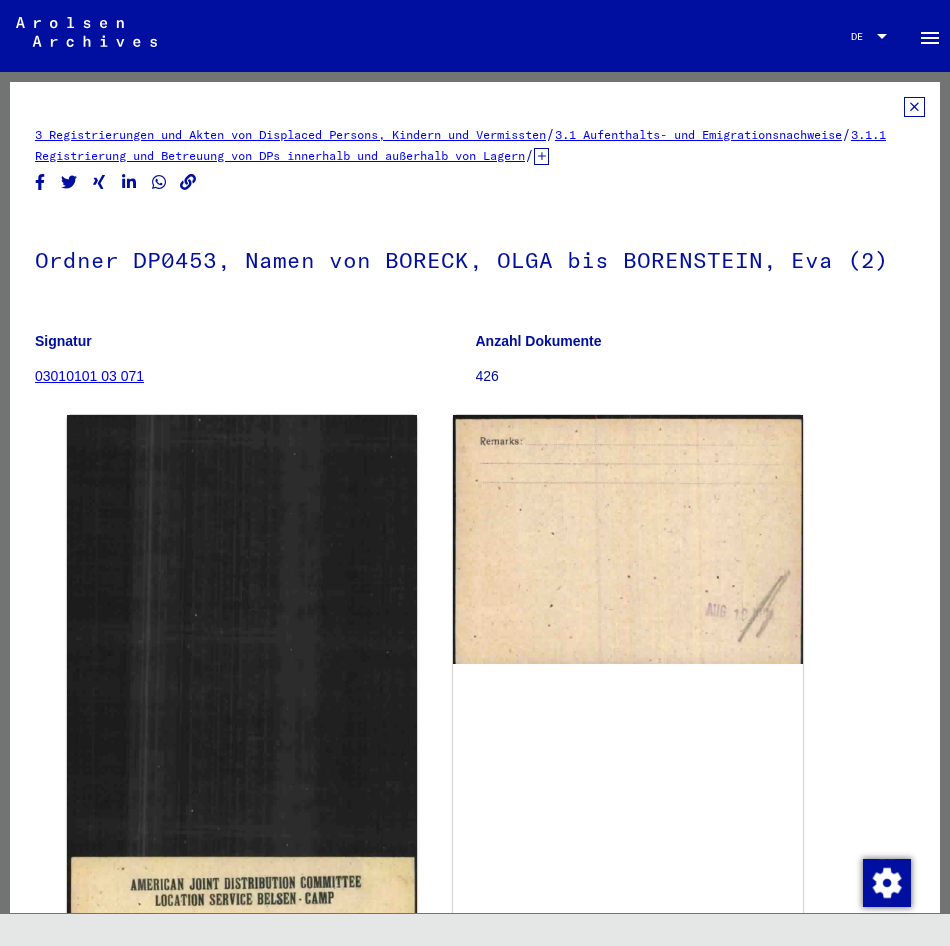 click 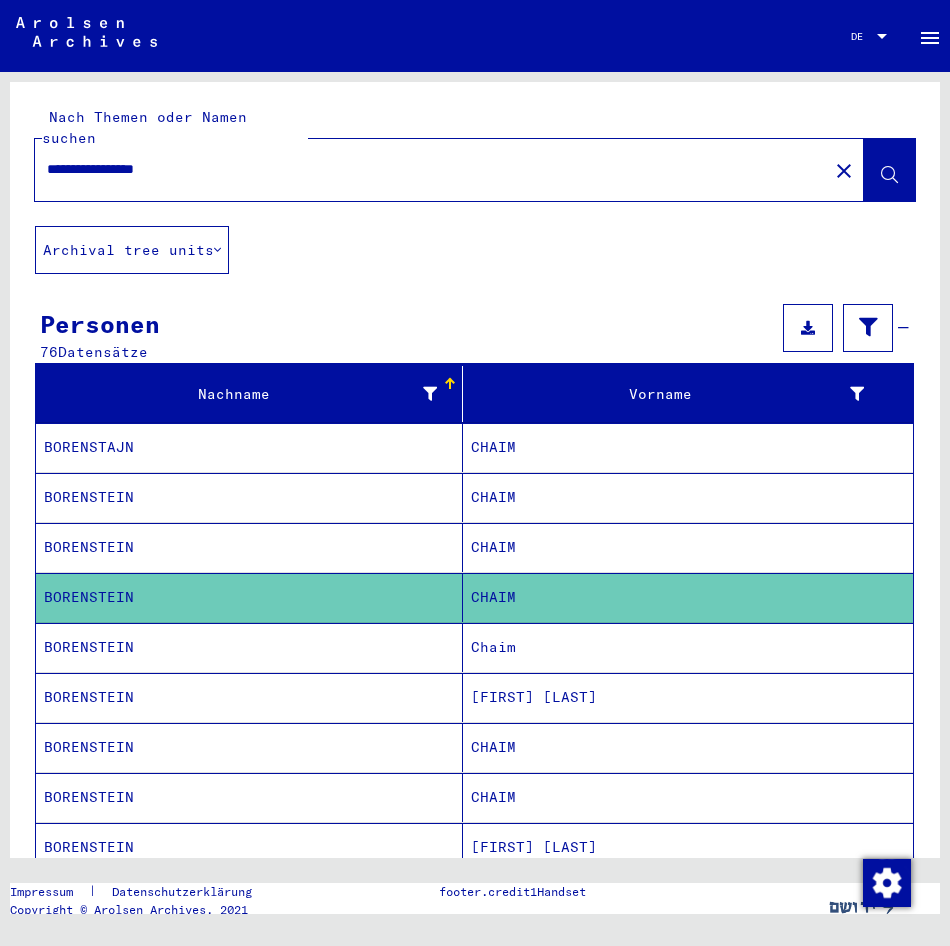 click on "BORENSTEIN" at bounding box center [249, 697] 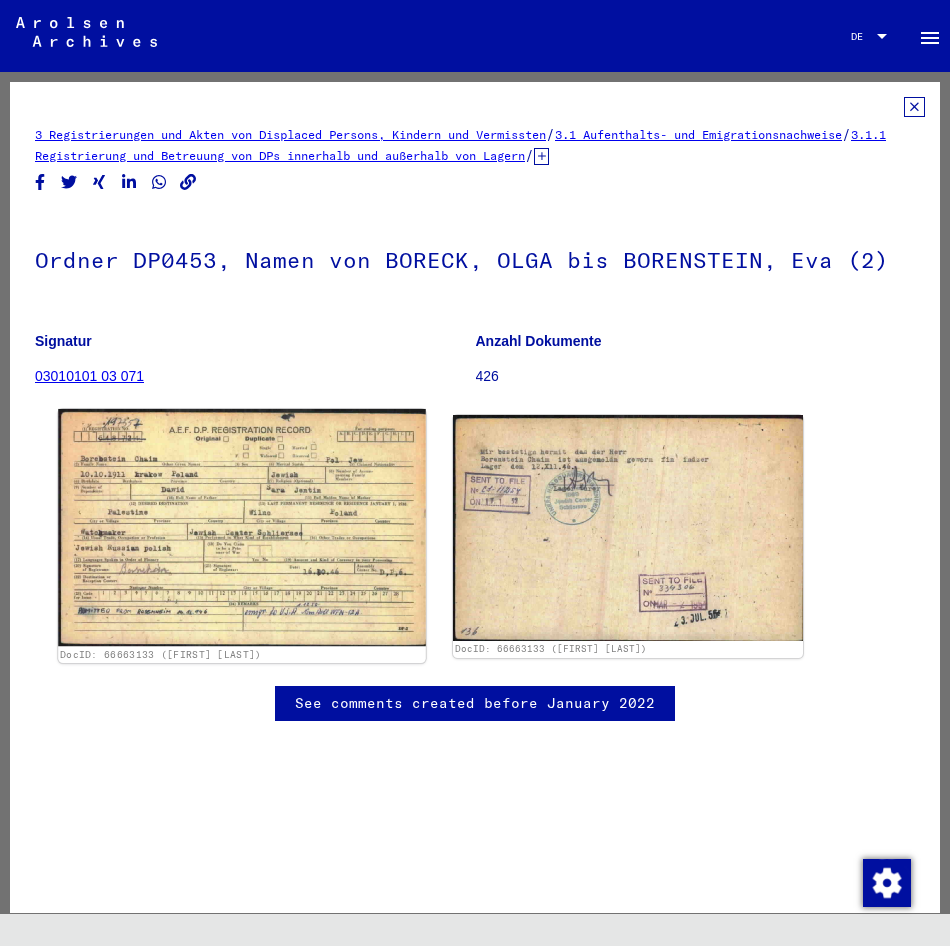 scroll, scrollTop: 0, scrollLeft: 0, axis: both 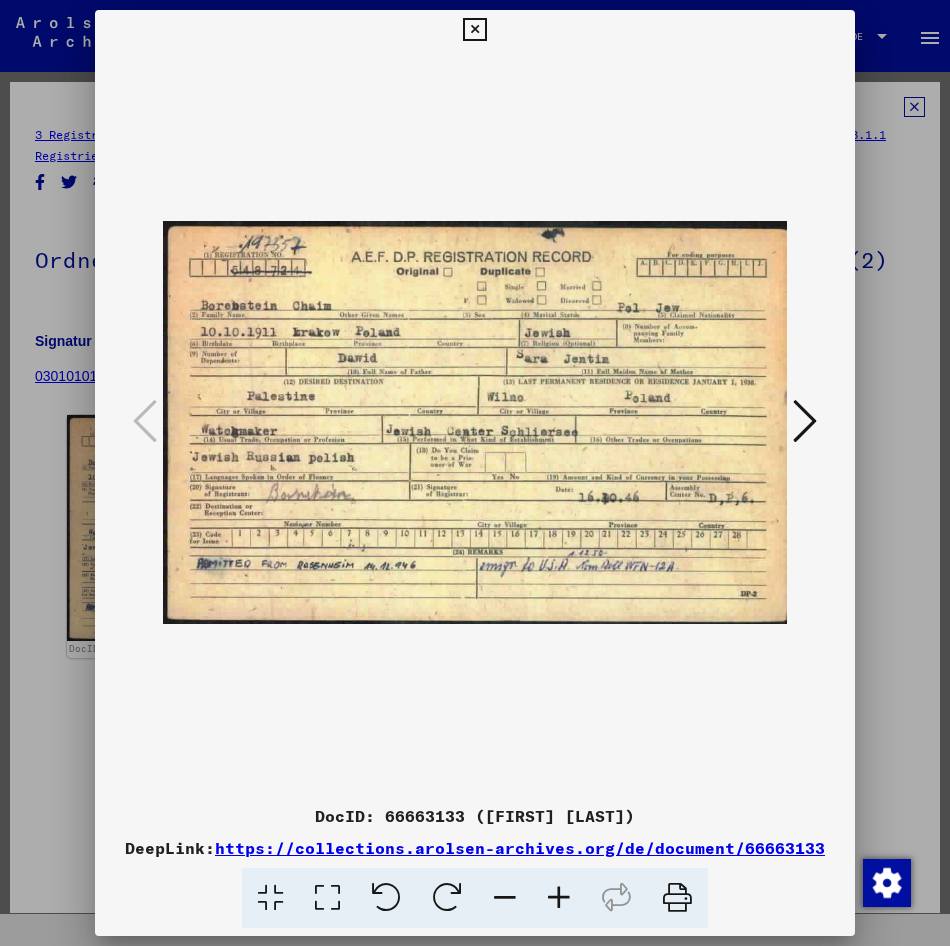 click at bounding box center [475, 473] 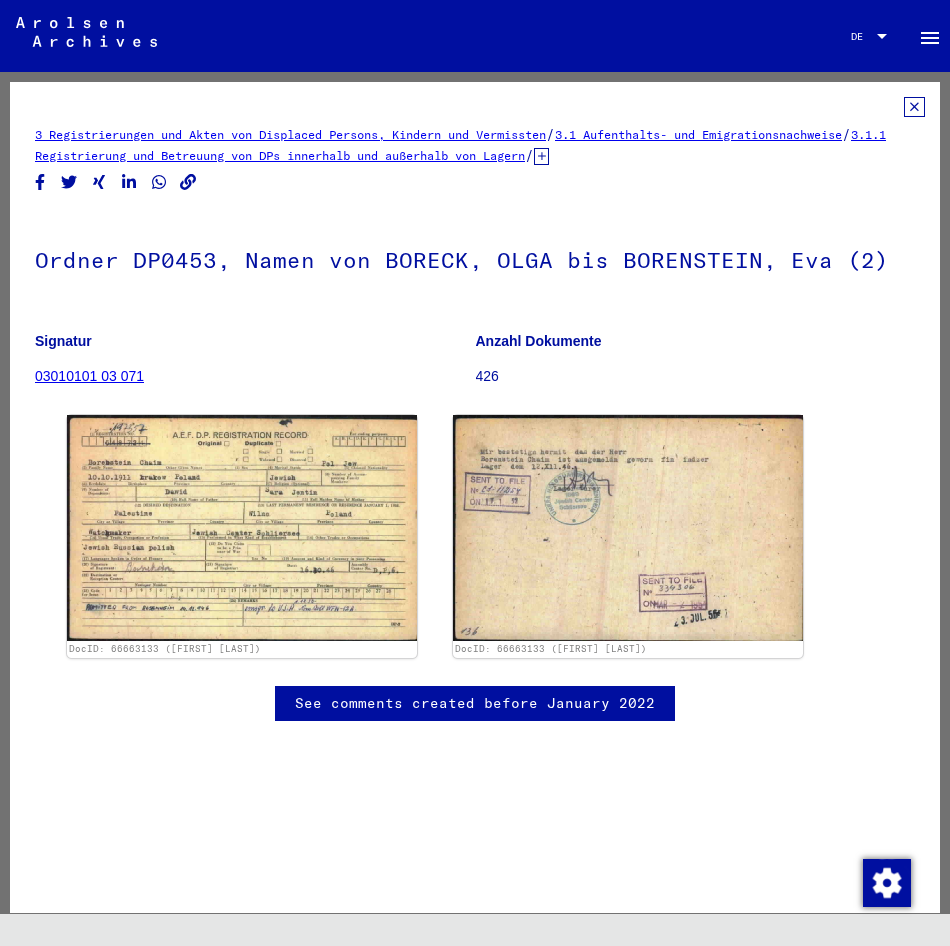 click on "3 Registrierungen und Akten von Displaced Persons, Kindern und Vermissten   /   3.1 Aufenthalts- und Emigrationsnachweise   /   3.1.1 Registrierung und Betreuung von DPs innerhalb und außerhalb von Lagern   /   3.1.1.1 Nachkriegszeitkartei   /   Nachkriegszeitkartei (A-Z)   /   Namen in der "phonetischen" Sortierung ab BO   /  Ordner DP0453, Namen von [LAST], [FIRST] bis [LAST], [FIRST]  Signatur 03010101 03 071 Anzahl Dokumente 426 DocID: 66663133 ([FIRST] [LAST]) DocID: 66663133 ([FIRST] [LAST]) See comments created before January 2022" 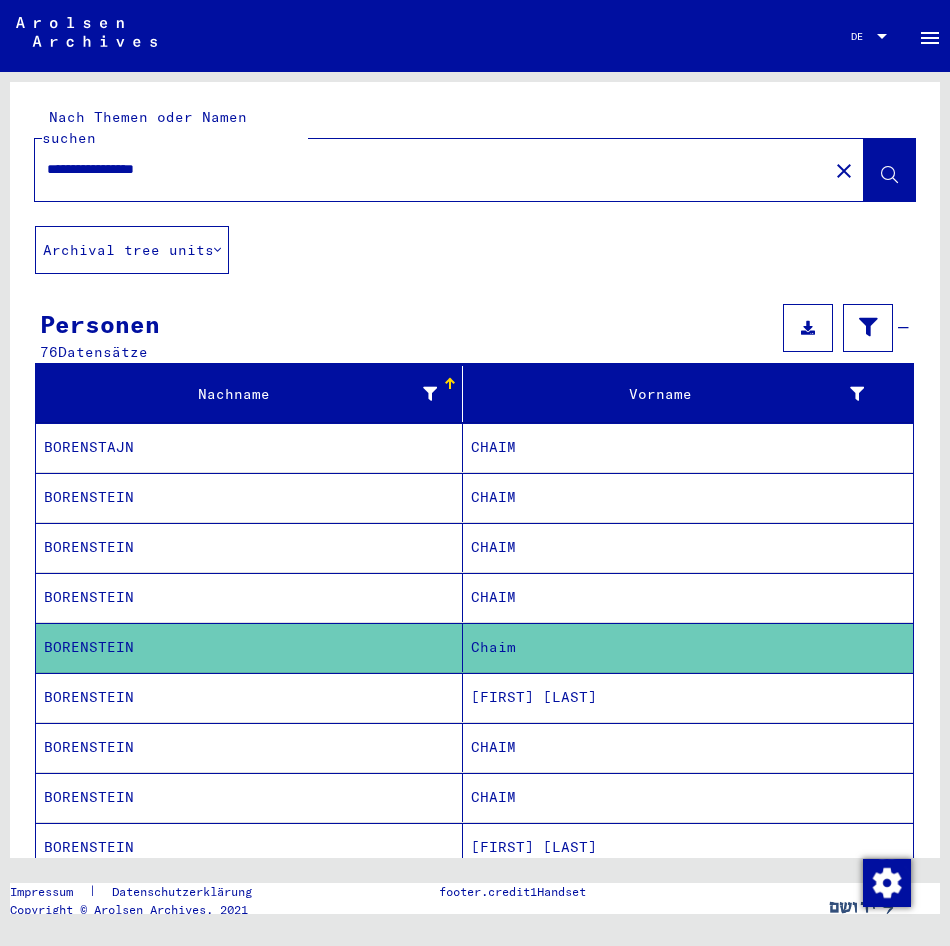 click on "BORENSTEIN" at bounding box center [249, 747] 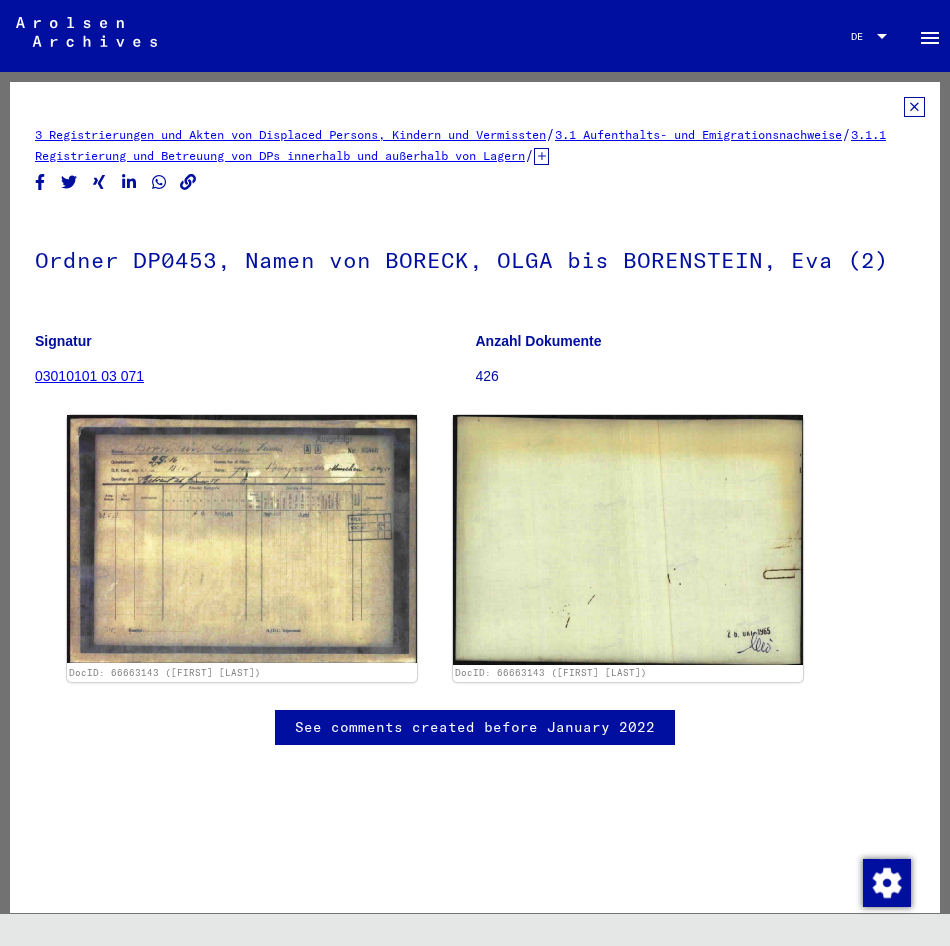 scroll, scrollTop: 0, scrollLeft: 0, axis: both 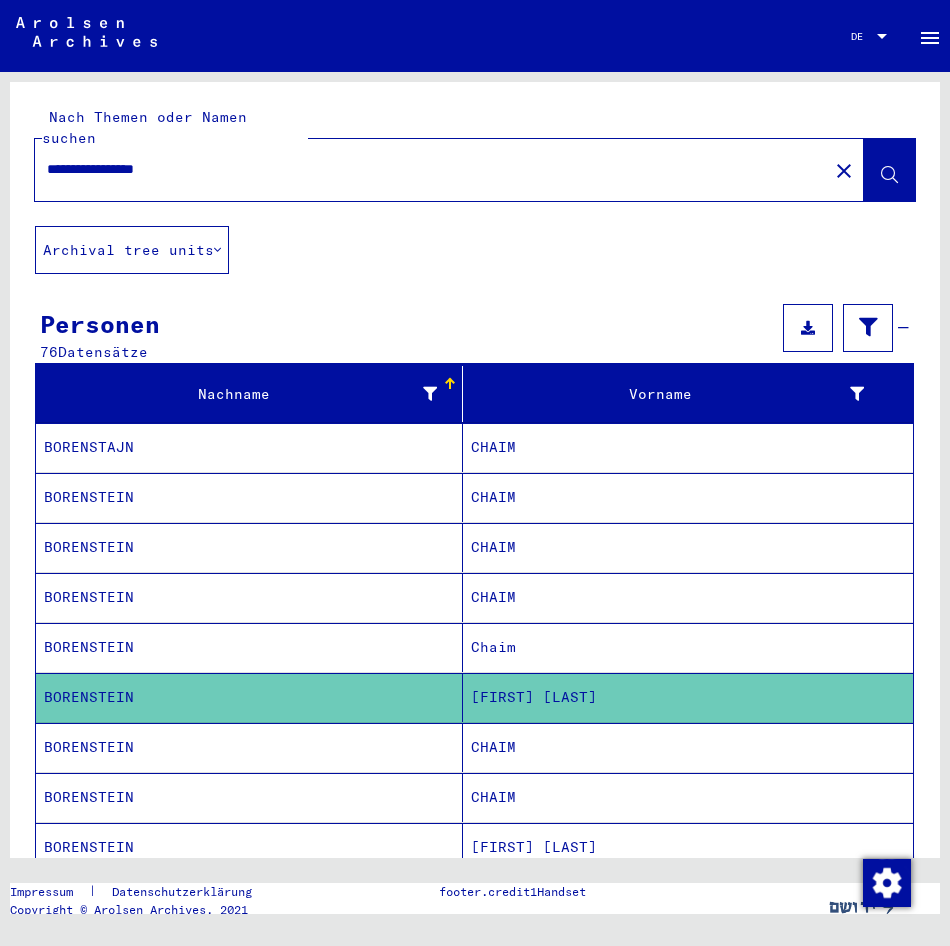 click on "BORENSTEIN" at bounding box center [249, 797] 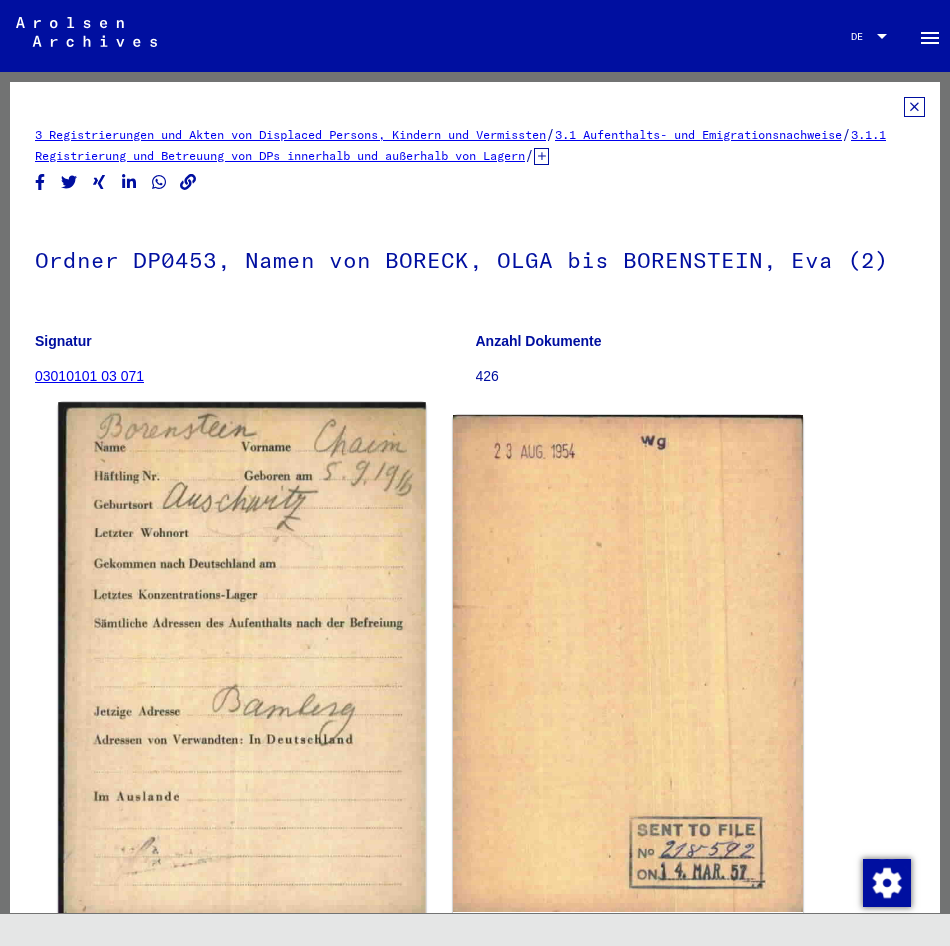 scroll, scrollTop: 0, scrollLeft: 0, axis: both 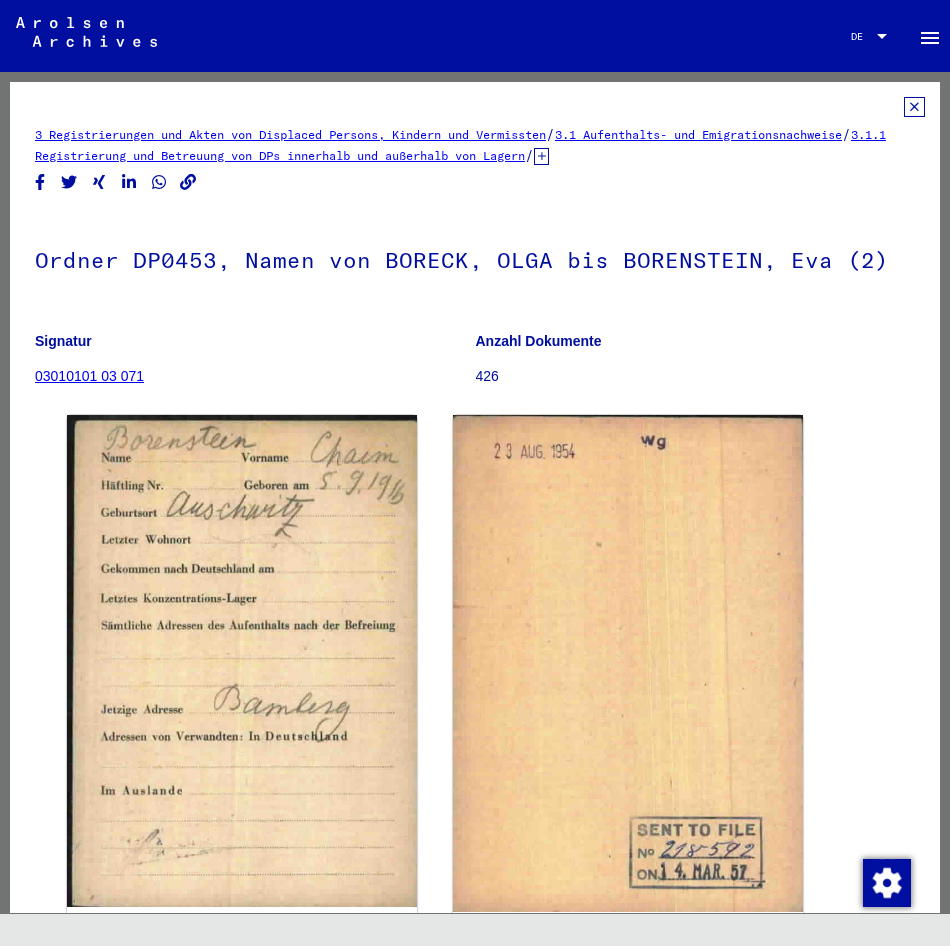 click 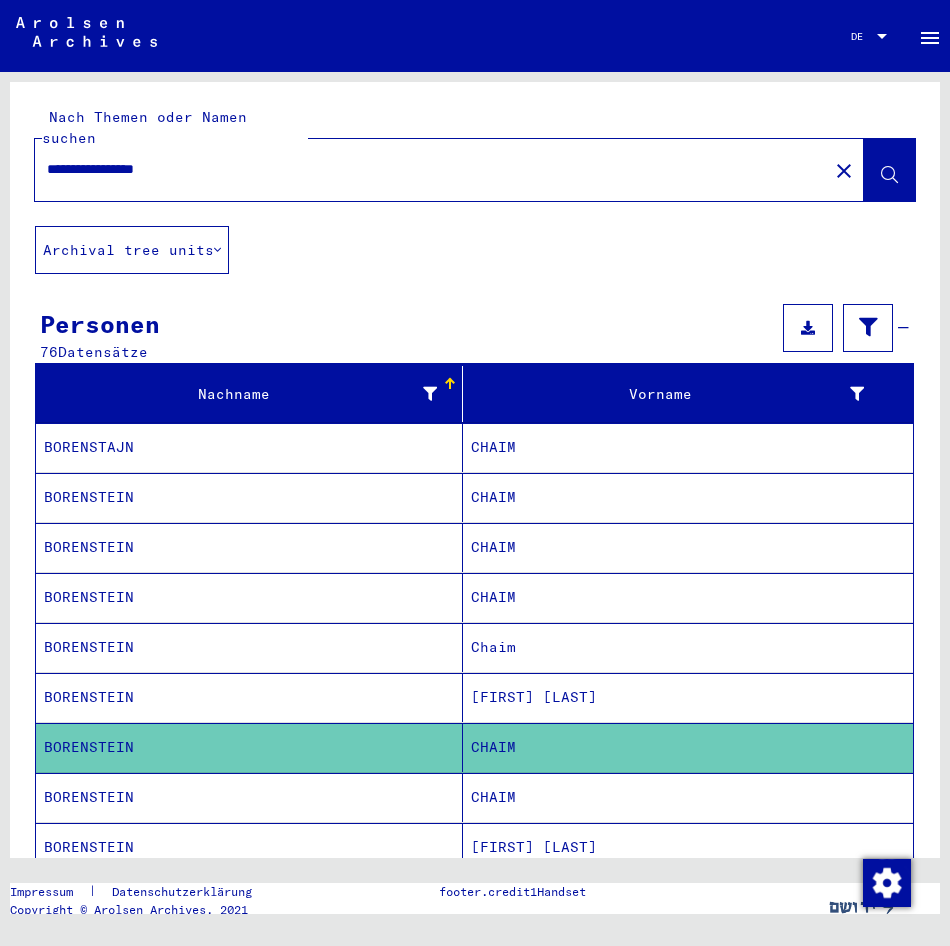 click on "BORENSTEIN" at bounding box center [249, 847] 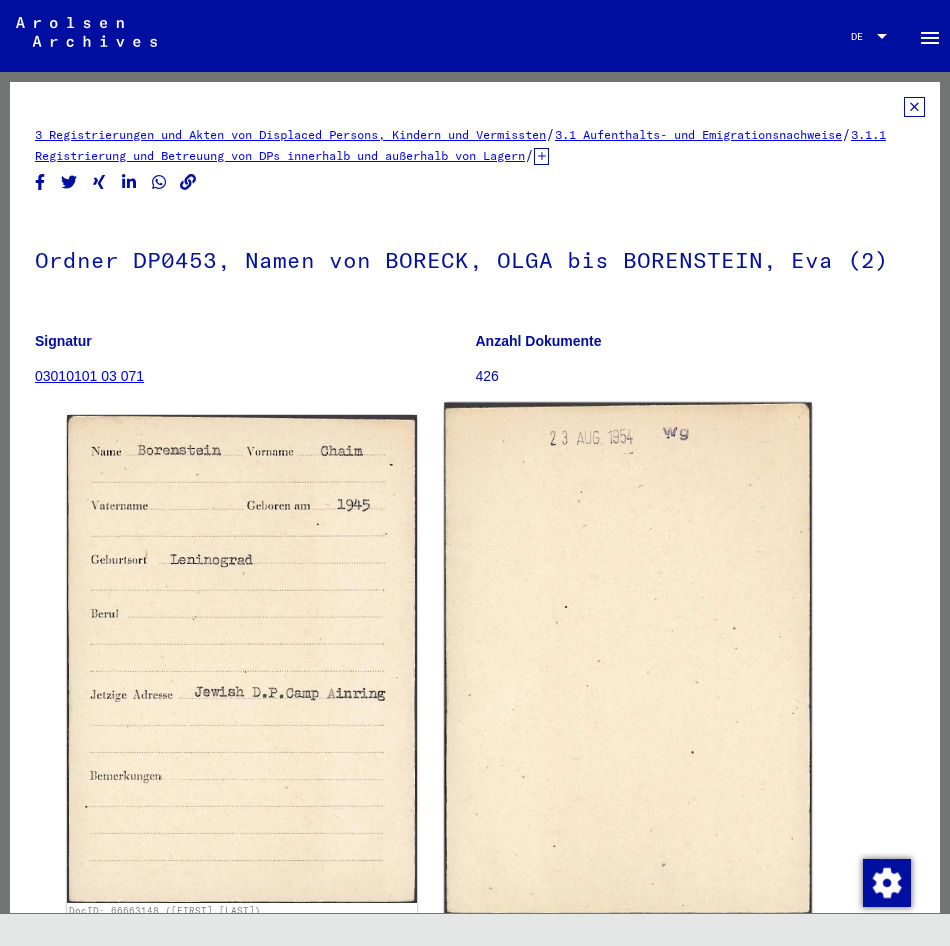scroll, scrollTop: 0, scrollLeft: 0, axis: both 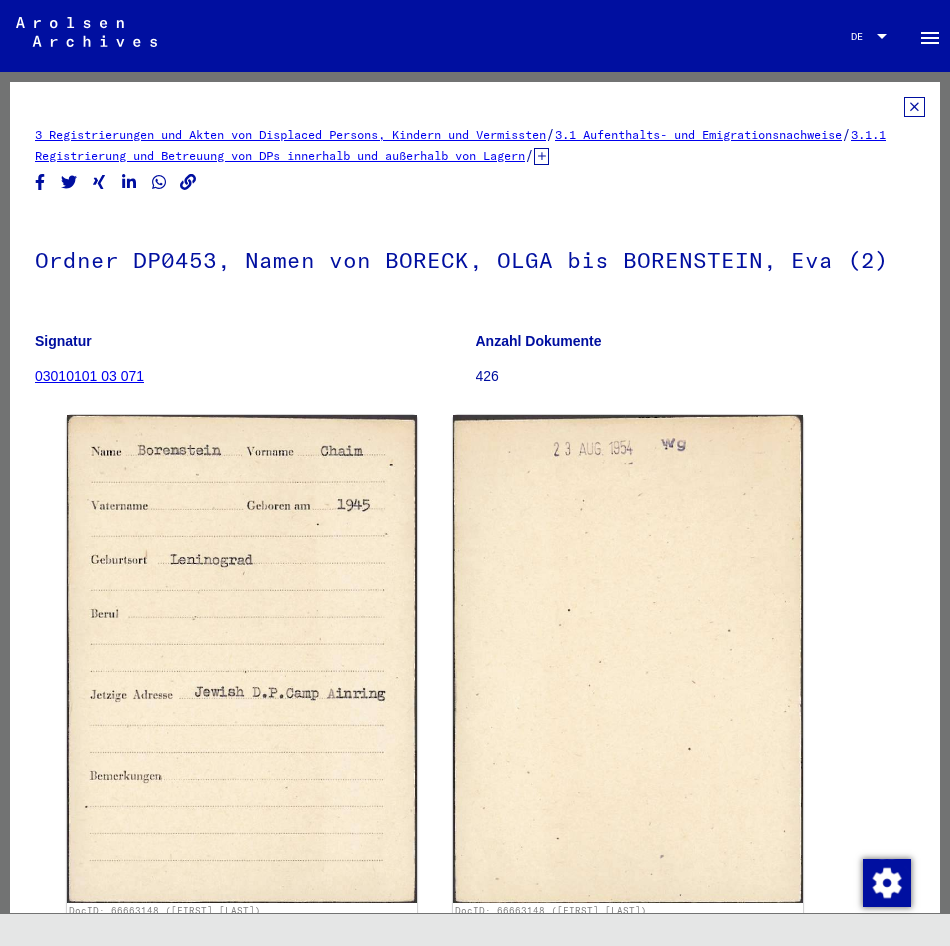 click 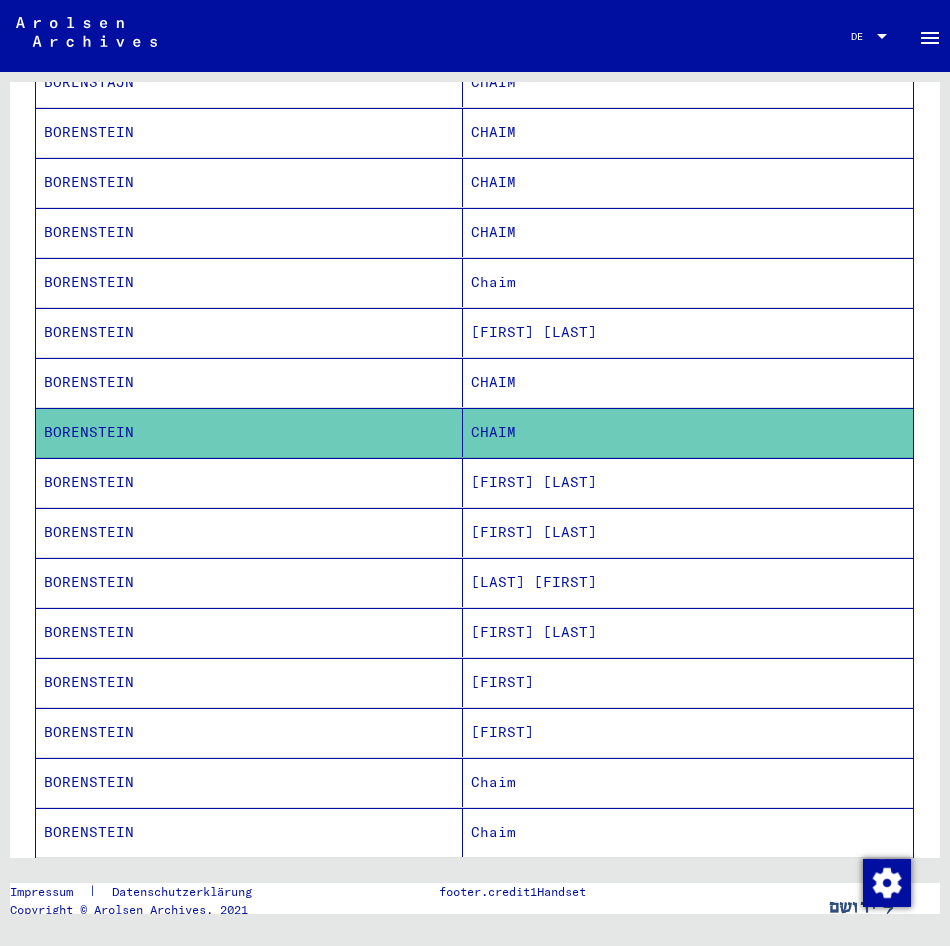 scroll, scrollTop: 400, scrollLeft: 0, axis: vertical 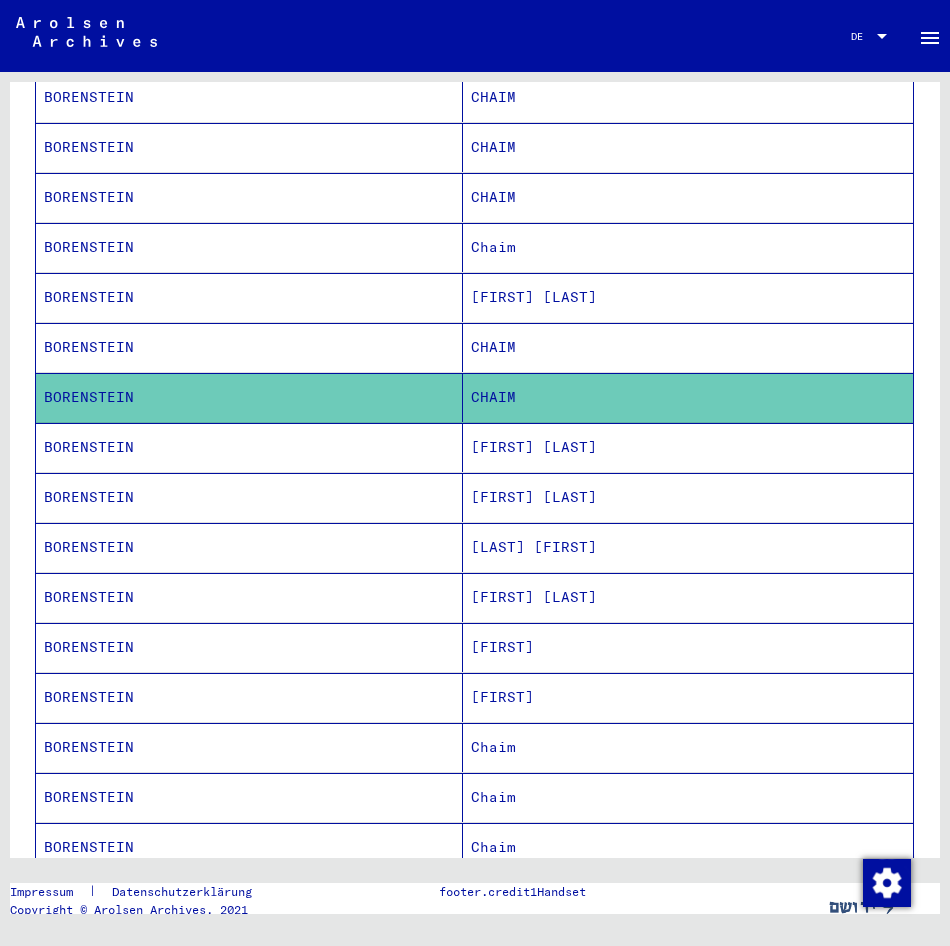 click on "BORENSTEIN" at bounding box center [249, 697] 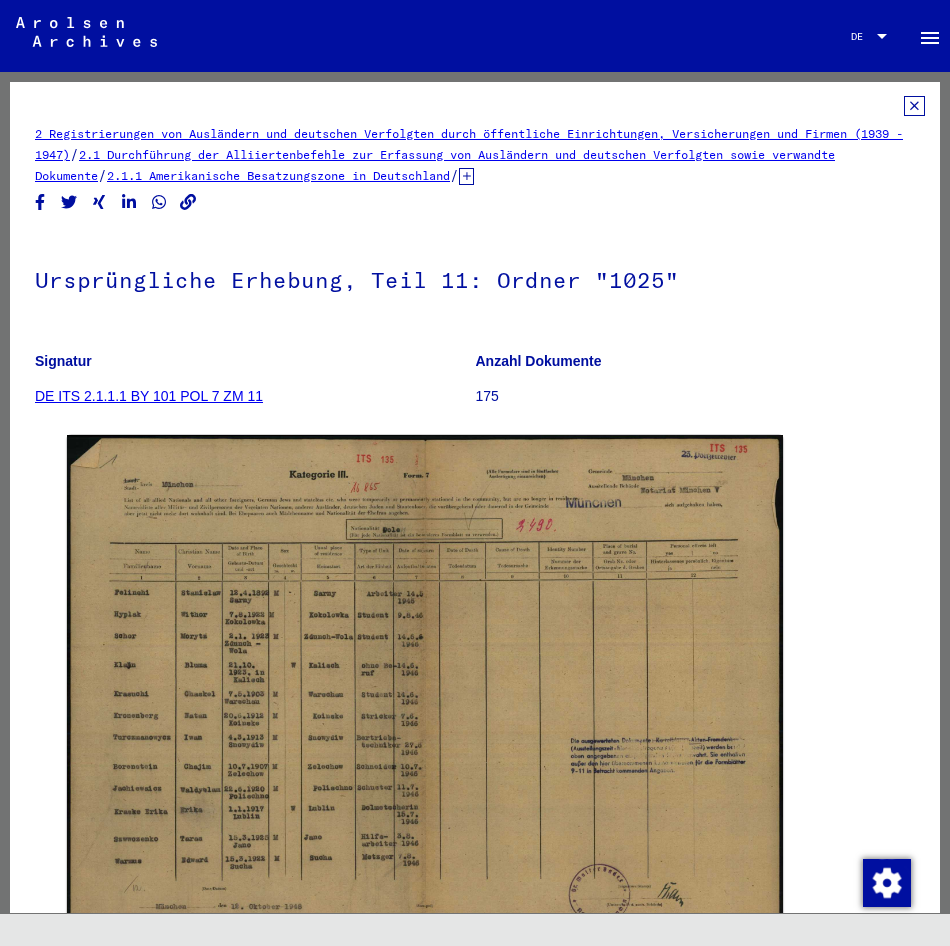 scroll, scrollTop: 0, scrollLeft: 0, axis: both 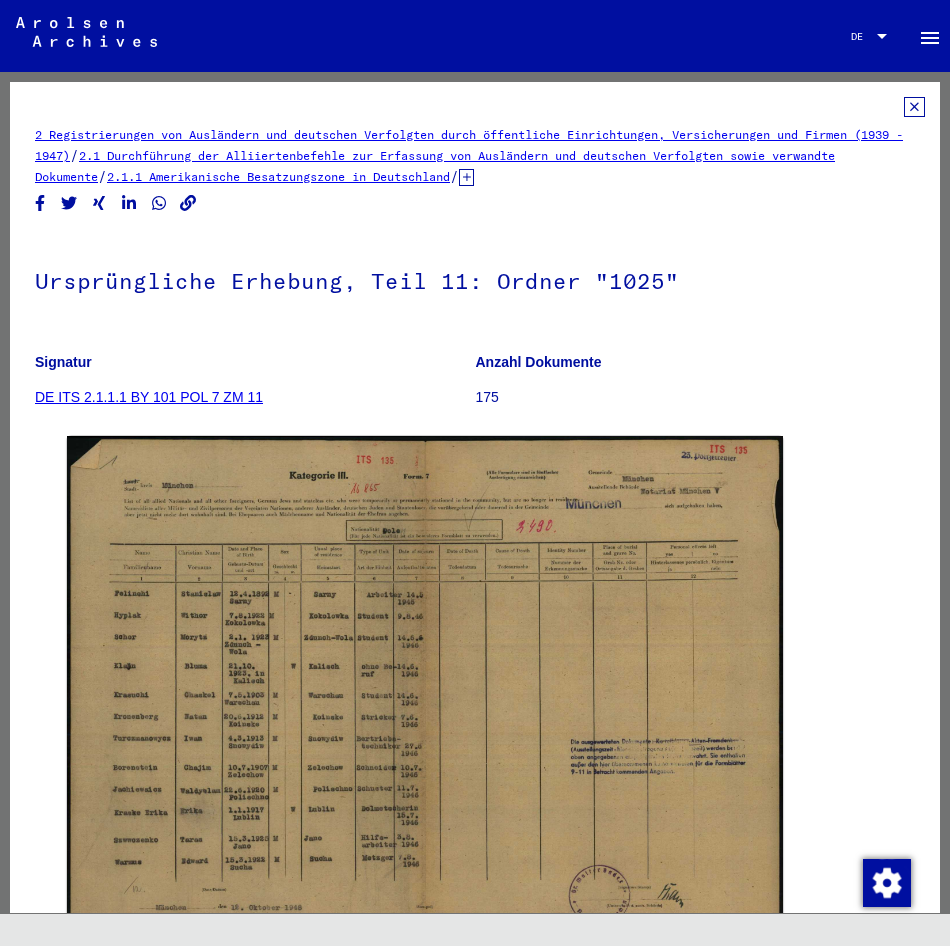click 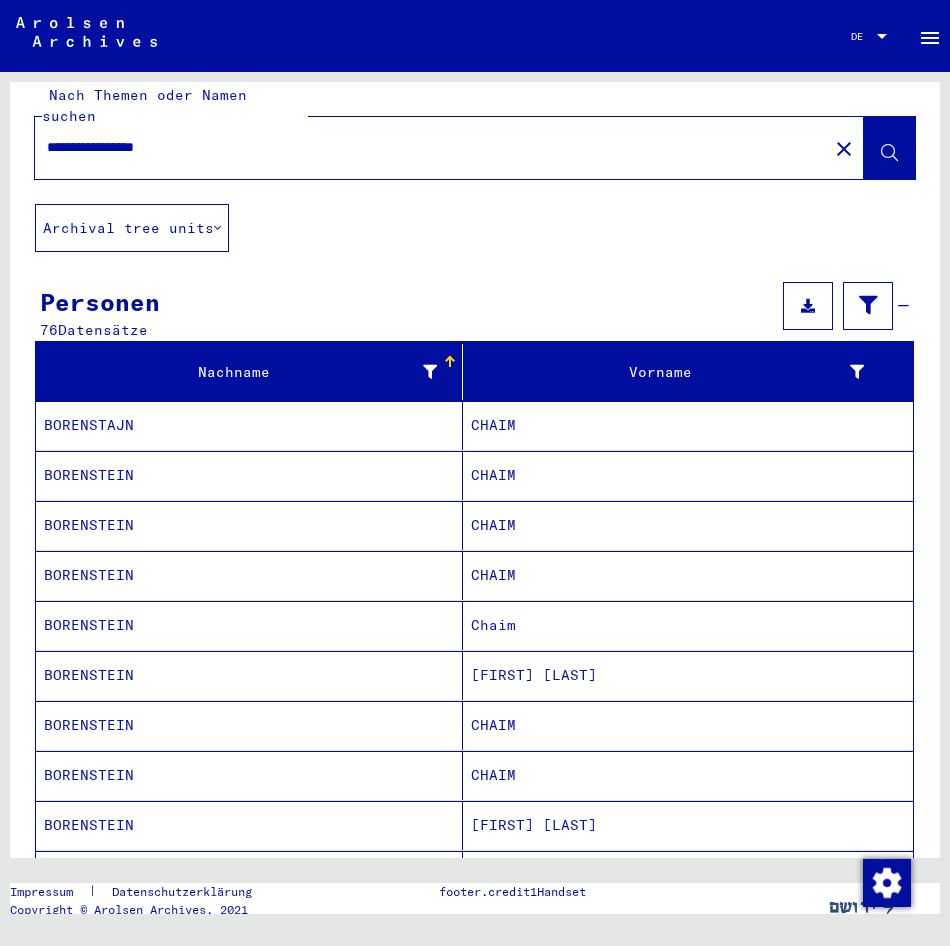 scroll, scrollTop: 0, scrollLeft: 0, axis: both 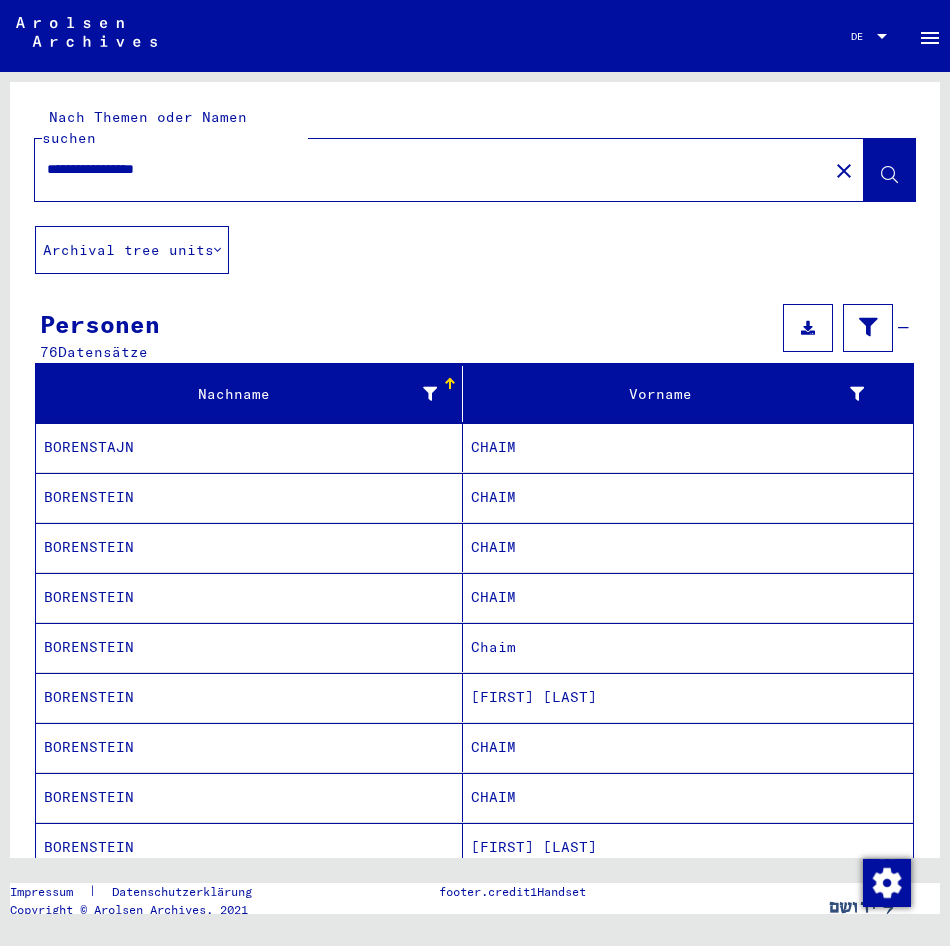 click on "Archival tree units" 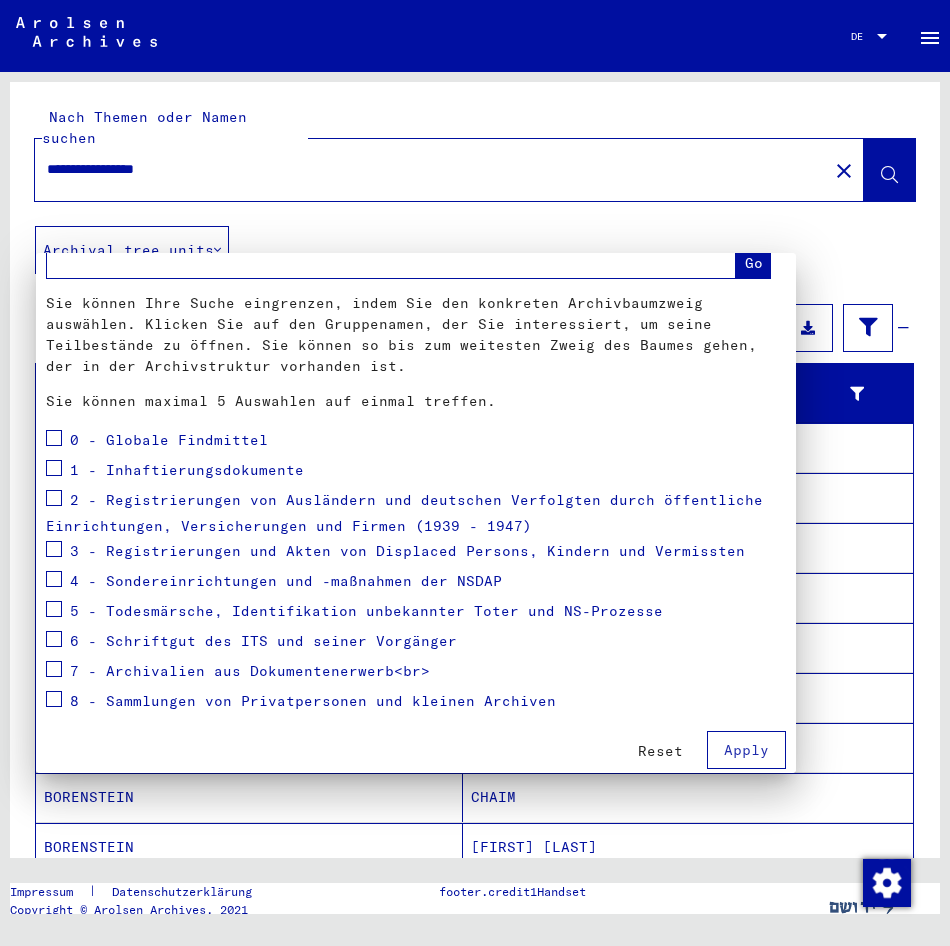 scroll, scrollTop: 28, scrollLeft: 0, axis: vertical 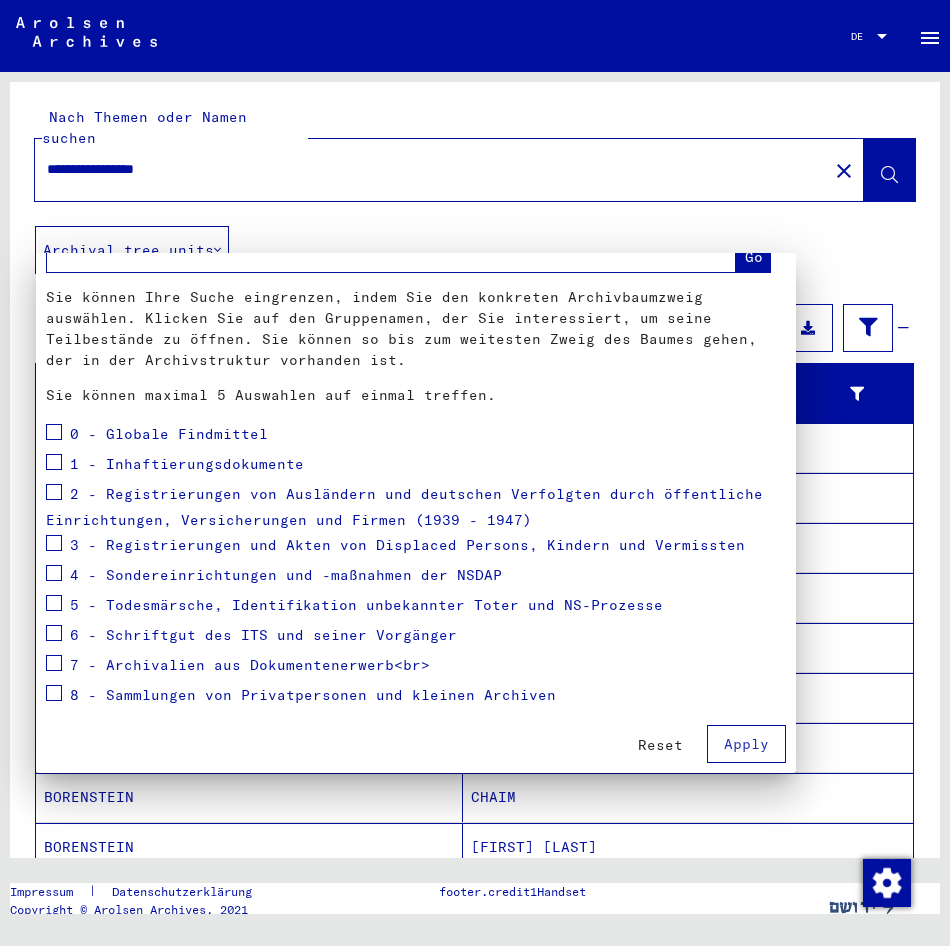 click on "Reset" at bounding box center [660, 745] 